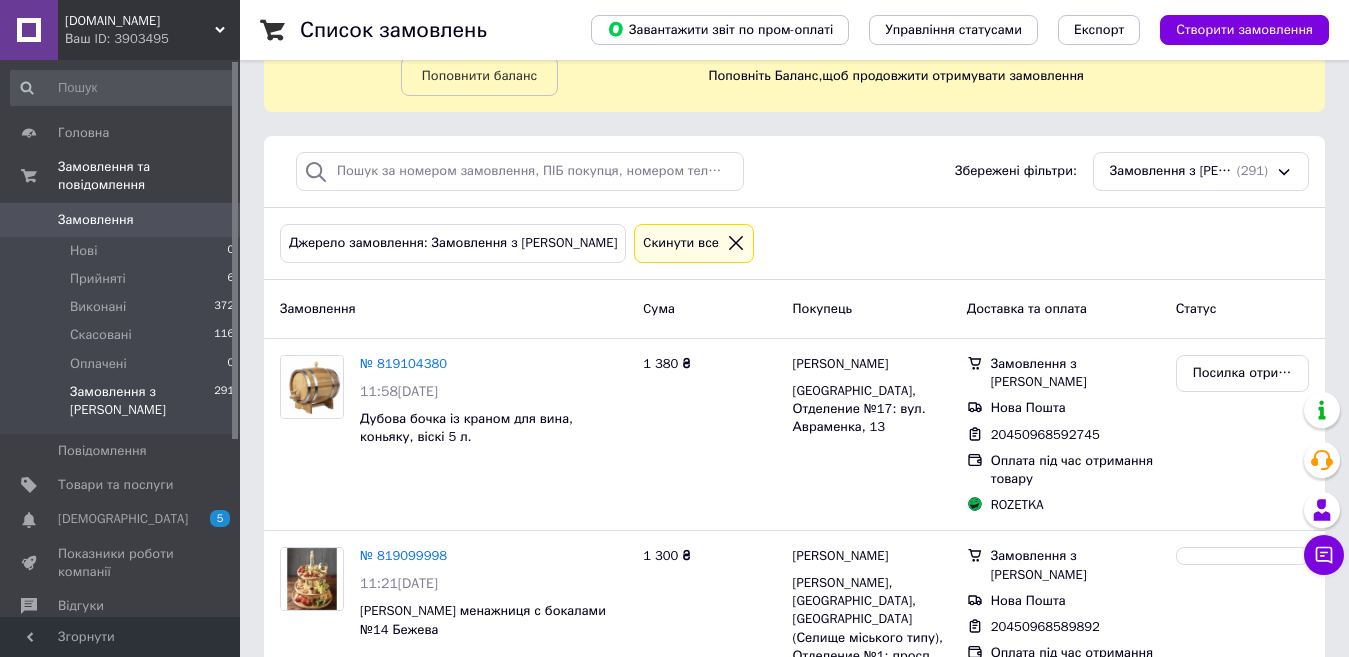 scroll, scrollTop: 100, scrollLeft: 0, axis: vertical 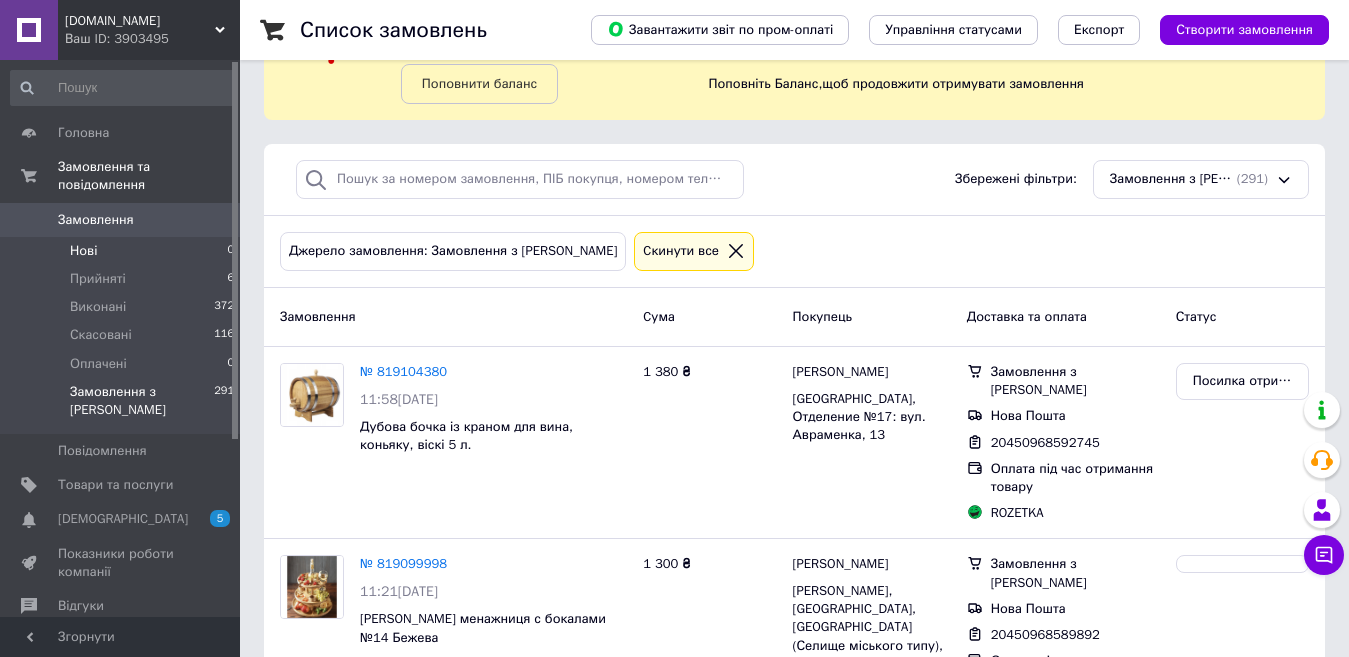 click on "Нові" at bounding box center (83, 251) 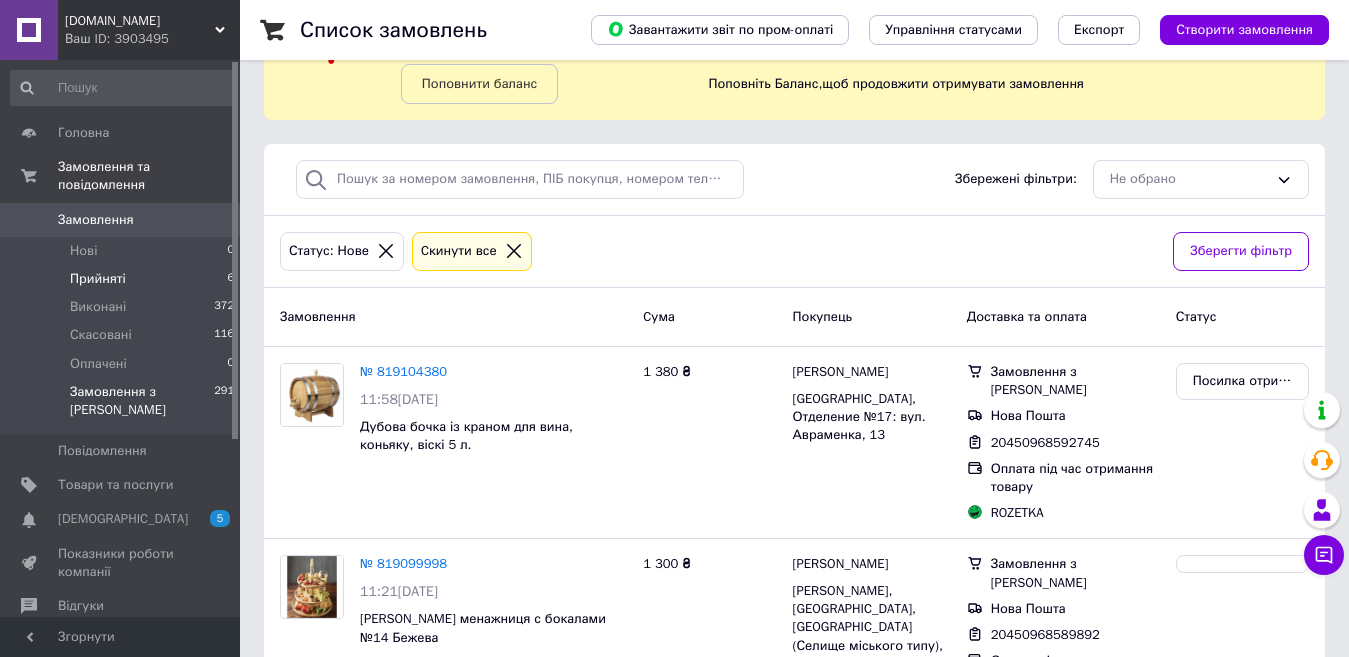 scroll, scrollTop: 0, scrollLeft: 0, axis: both 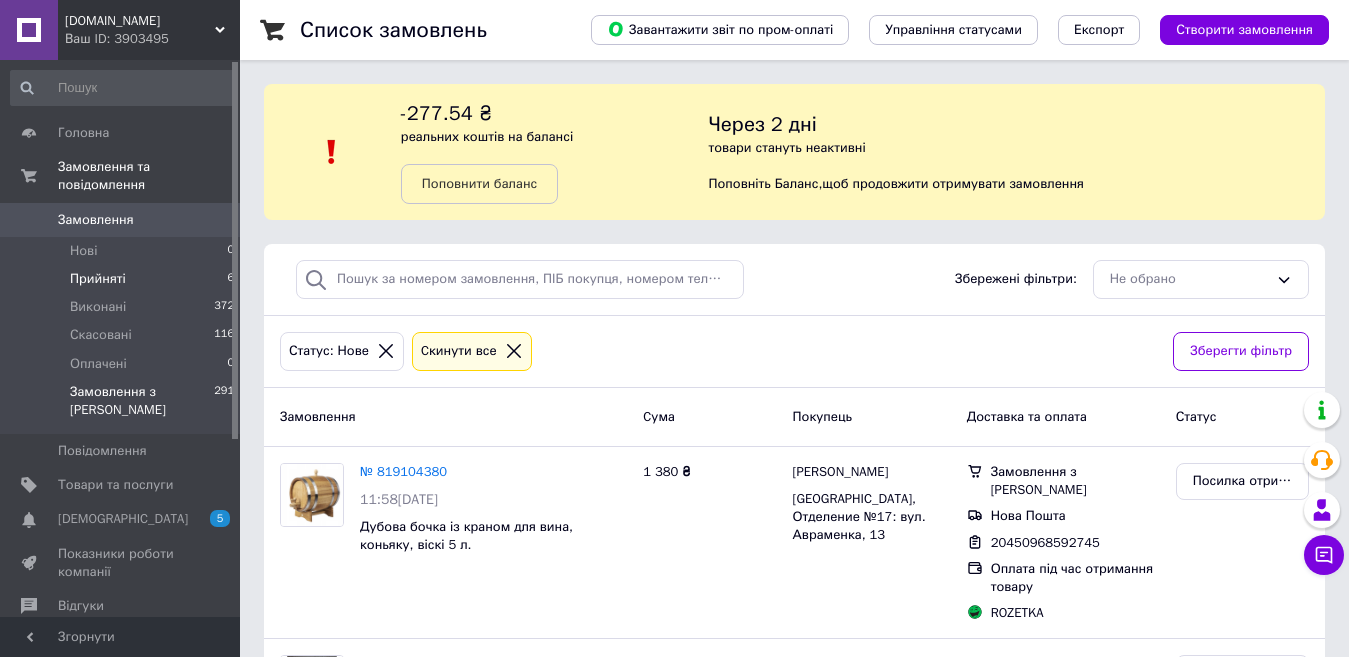 click on "Прийняті 6" at bounding box center [123, 279] 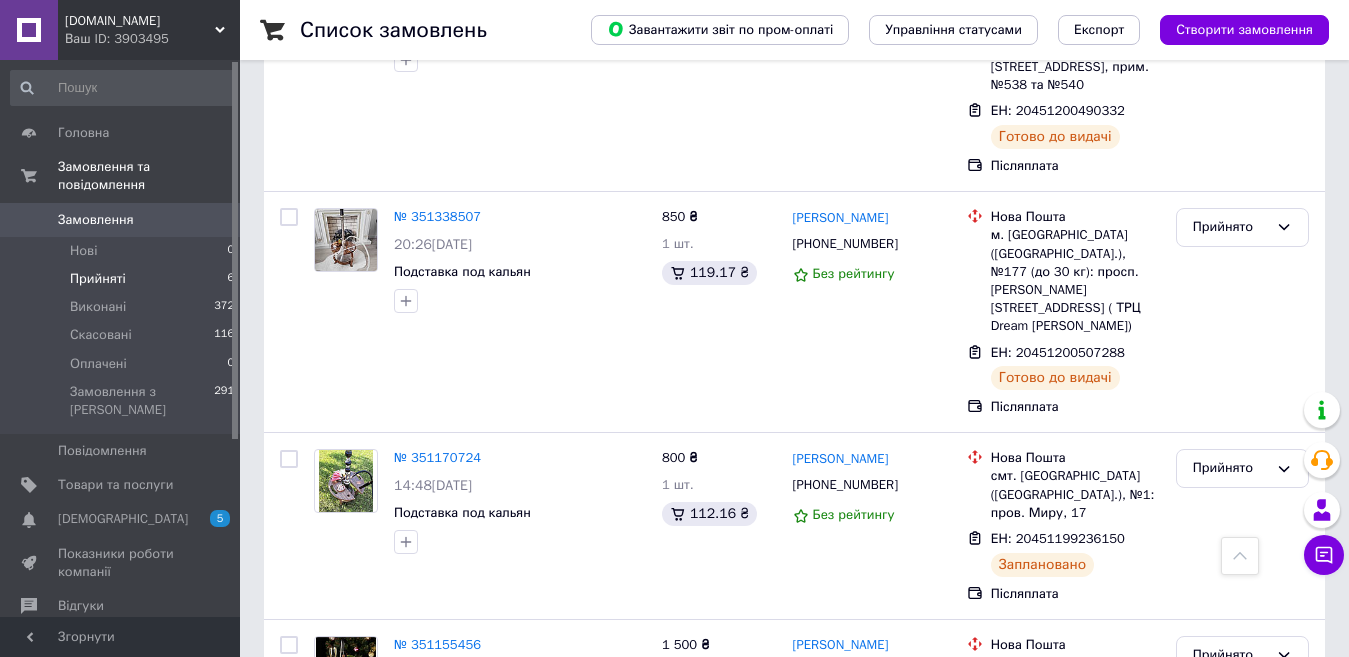 scroll, scrollTop: 951, scrollLeft: 0, axis: vertical 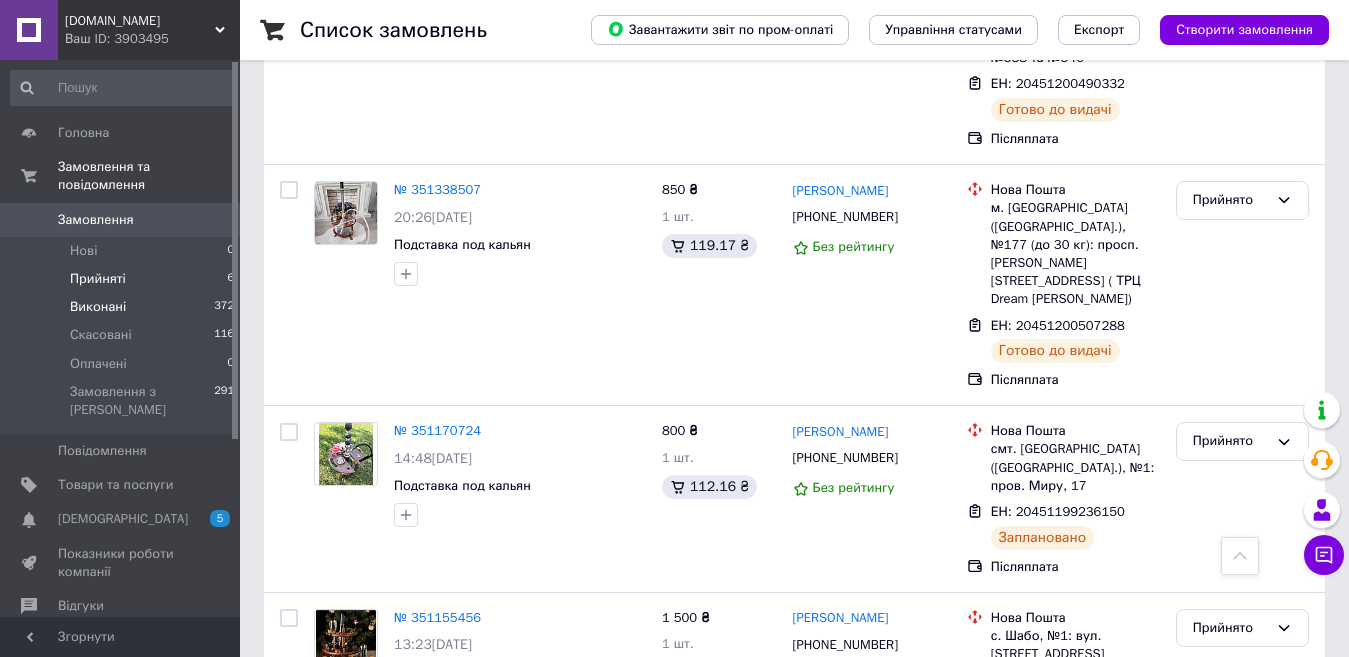 click on "Виконані 372" at bounding box center [123, 307] 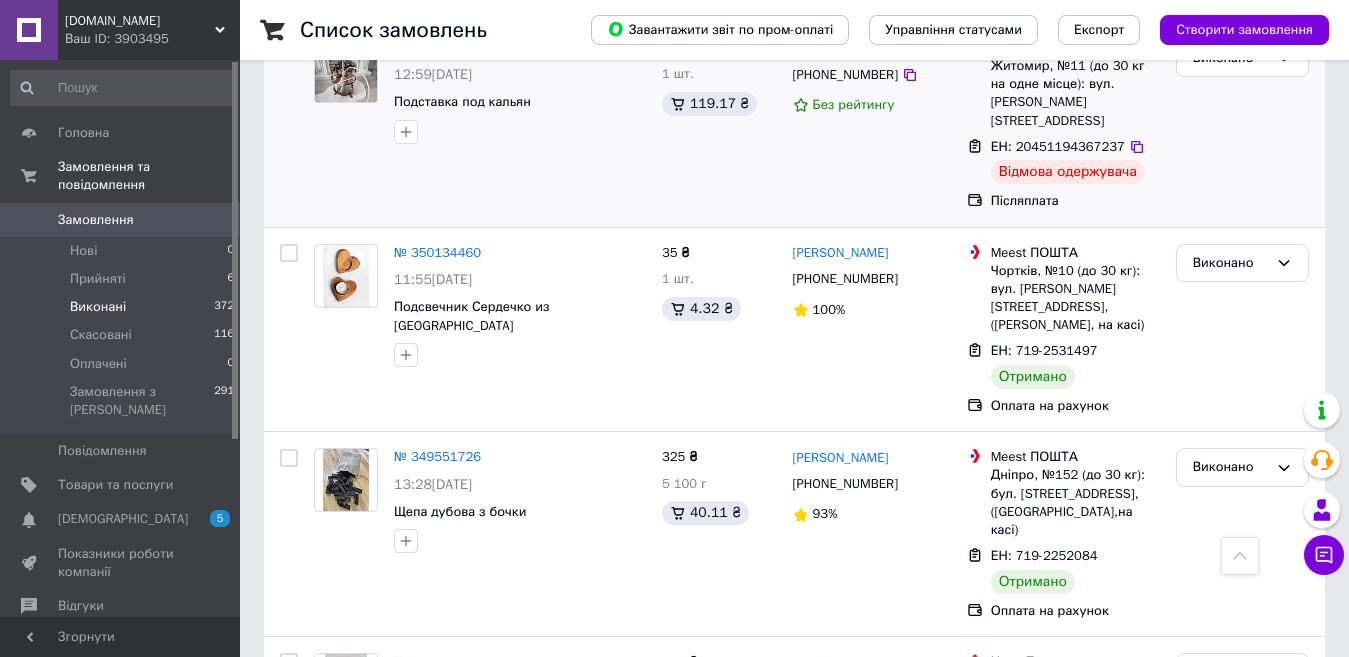 scroll, scrollTop: 1500, scrollLeft: 0, axis: vertical 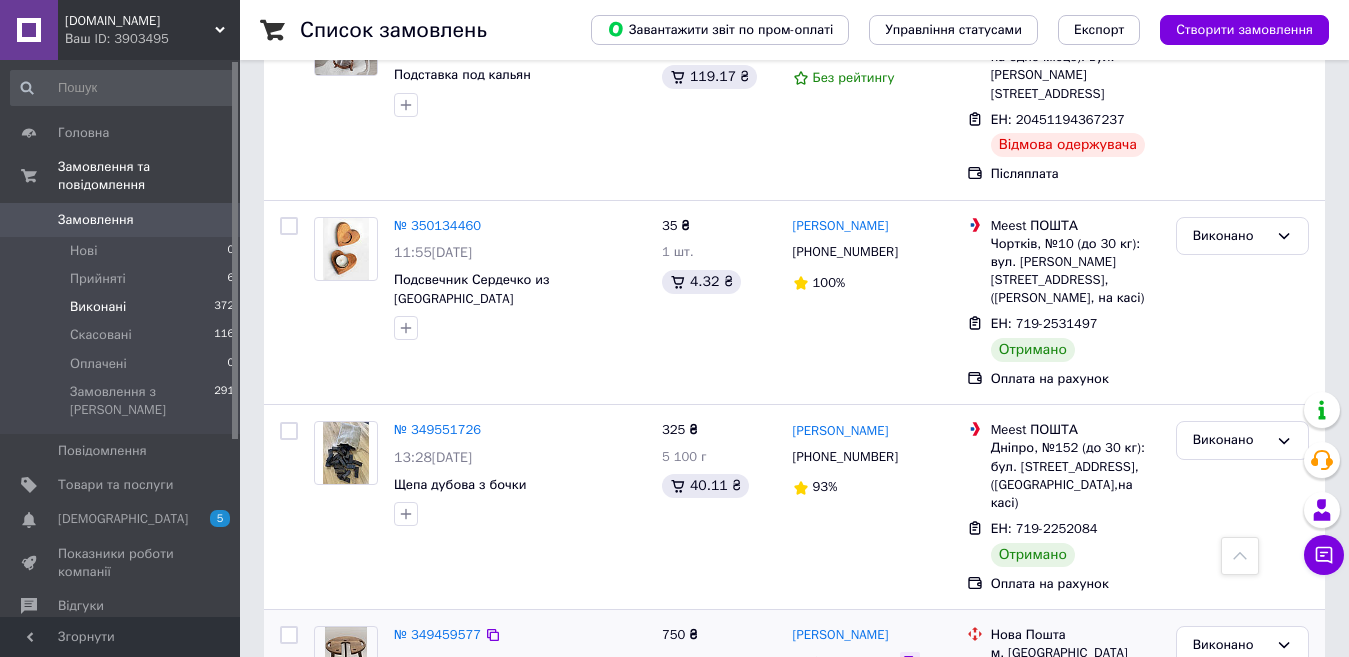 click 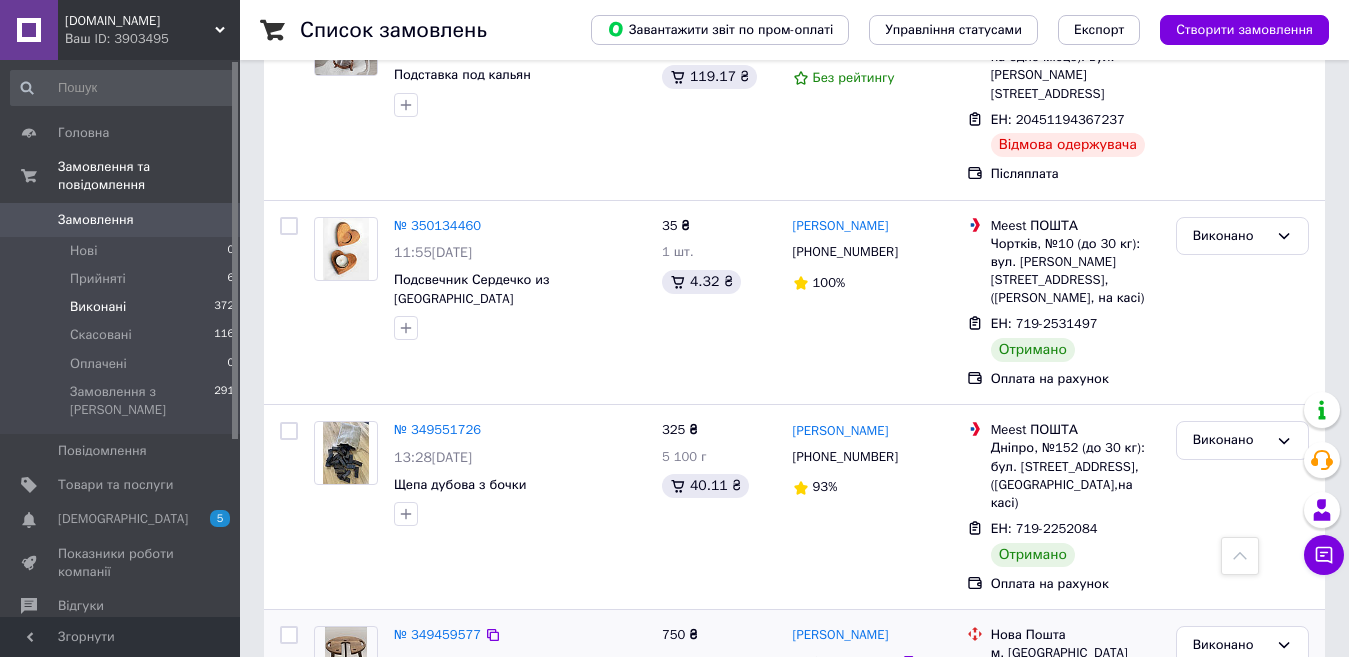 click on "№ 349459577" at bounding box center [520, 635] 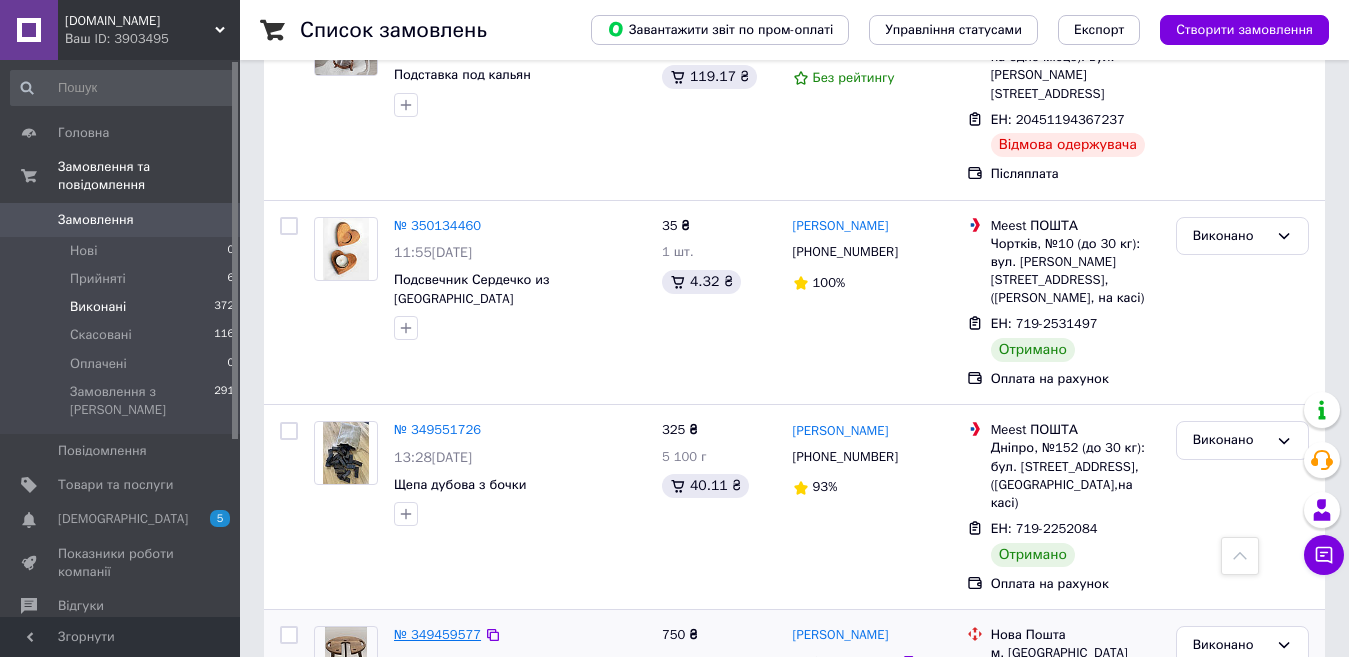 click on "№ 349459577" at bounding box center [437, 634] 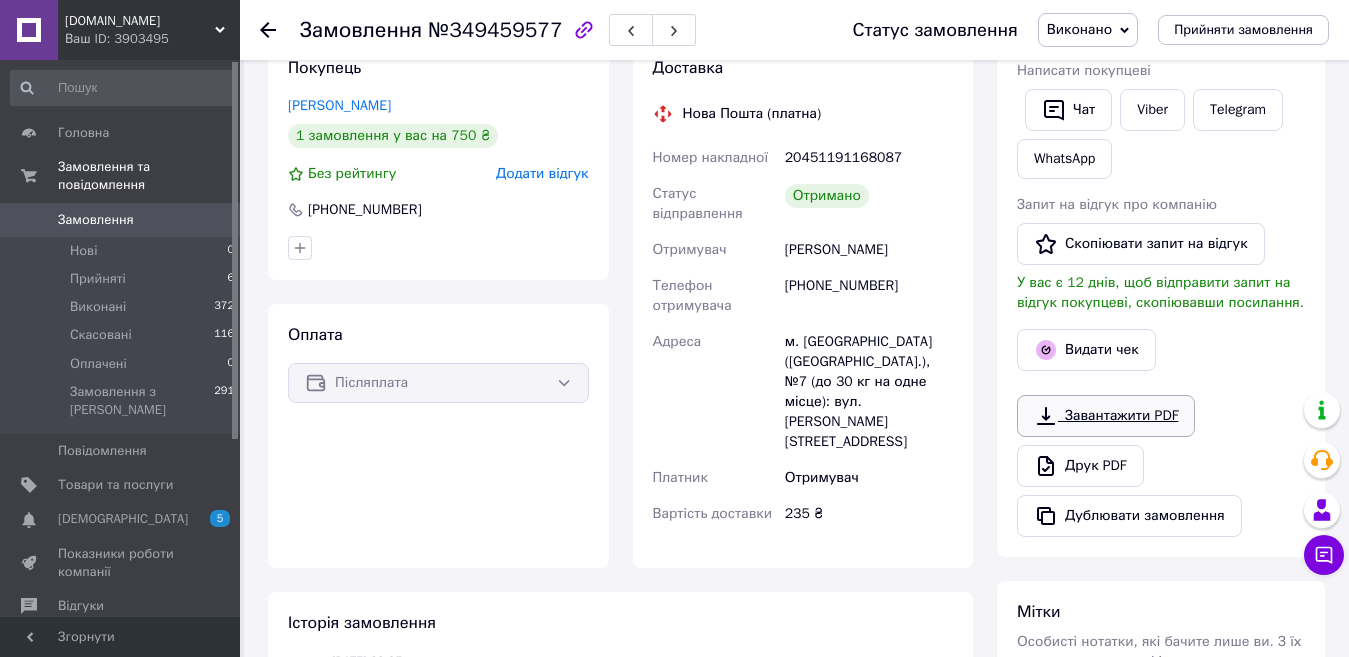scroll, scrollTop: 250, scrollLeft: 0, axis: vertical 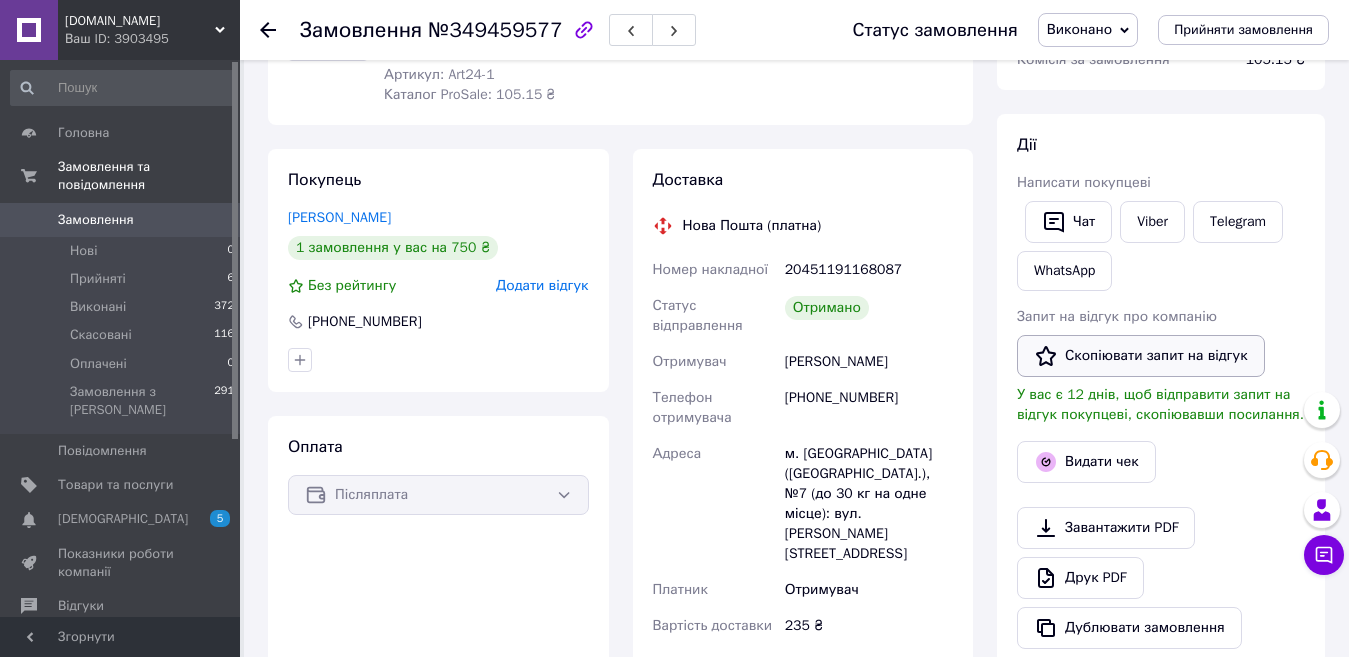 click on "Скопіювати запит на відгук" at bounding box center (1141, 356) 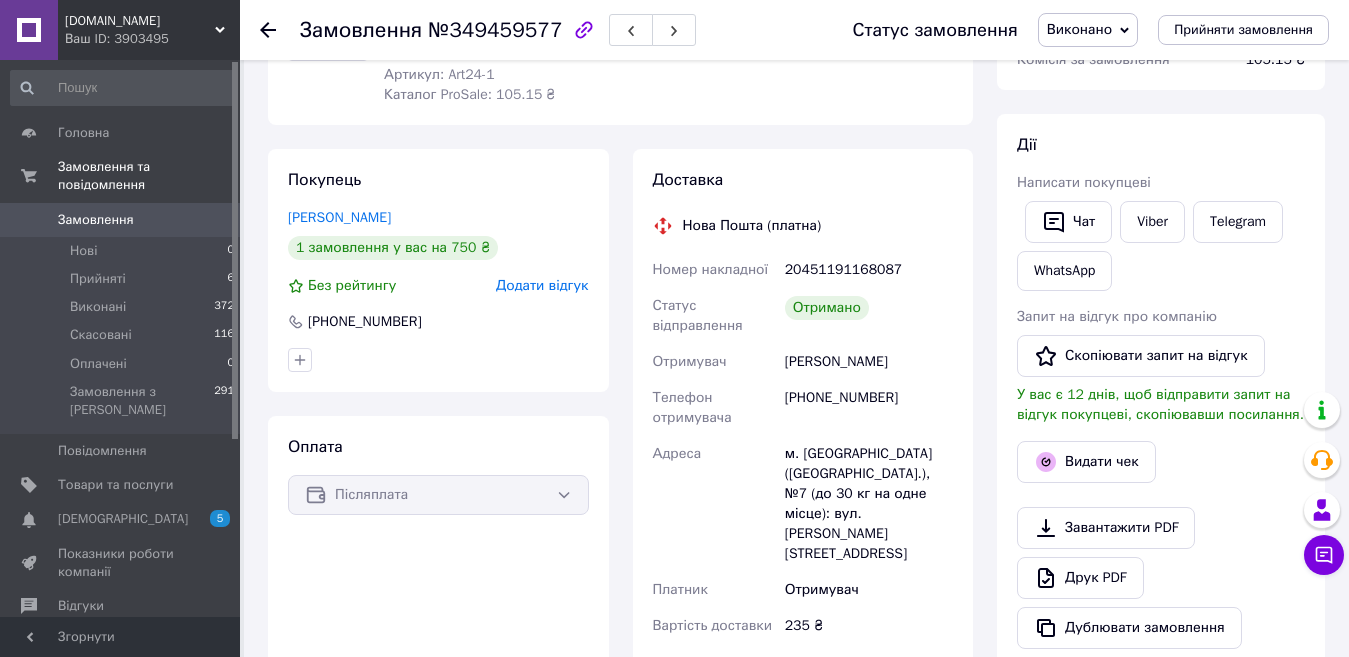 click 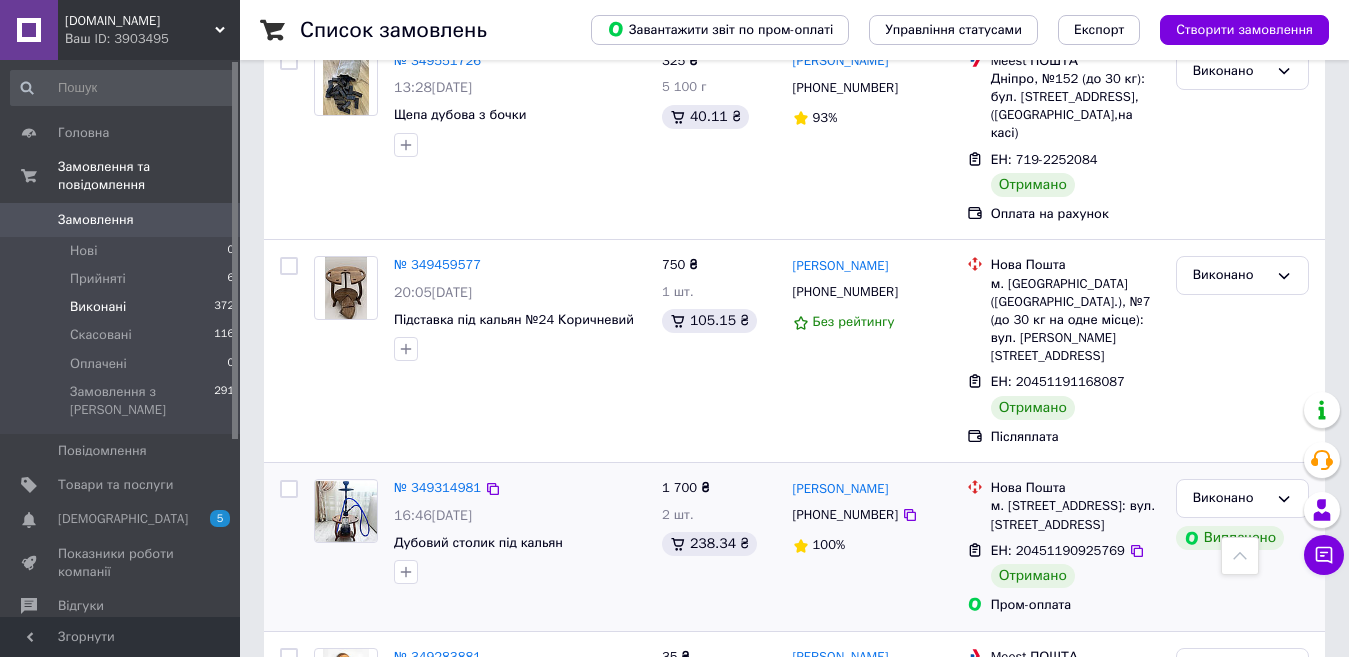 scroll, scrollTop: 1900, scrollLeft: 0, axis: vertical 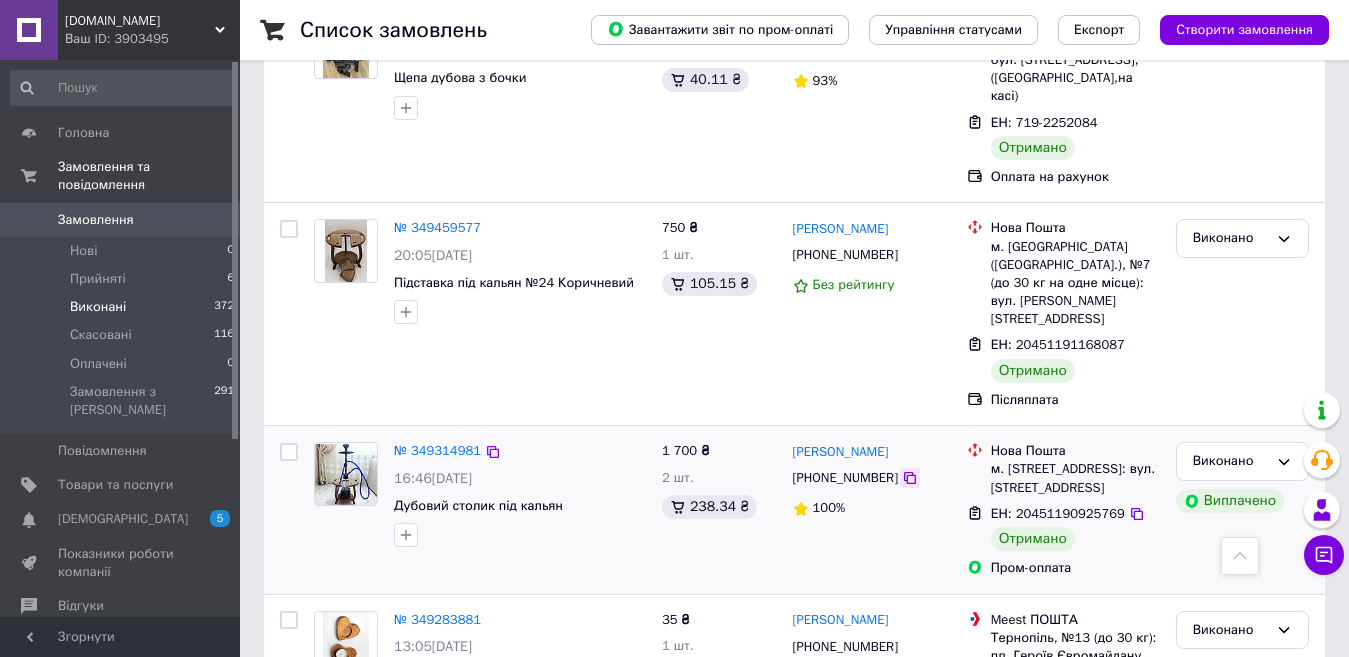 click 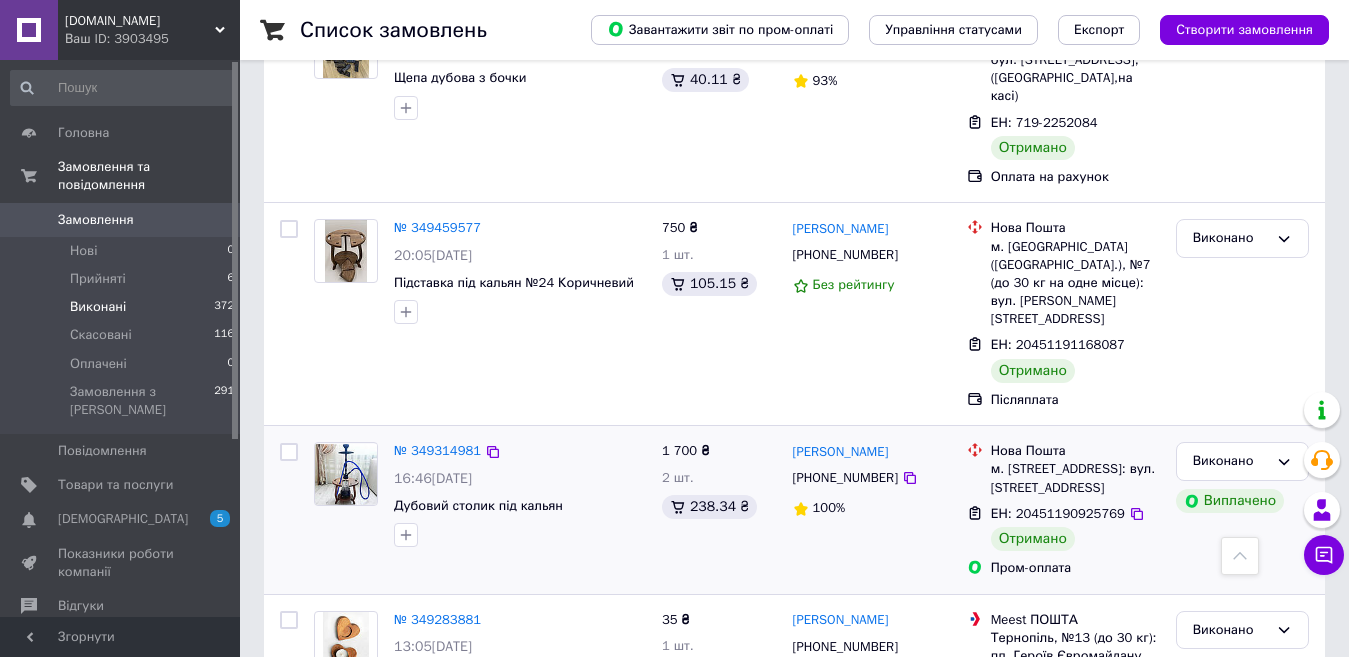click on "№ 349314981" at bounding box center [520, 451] 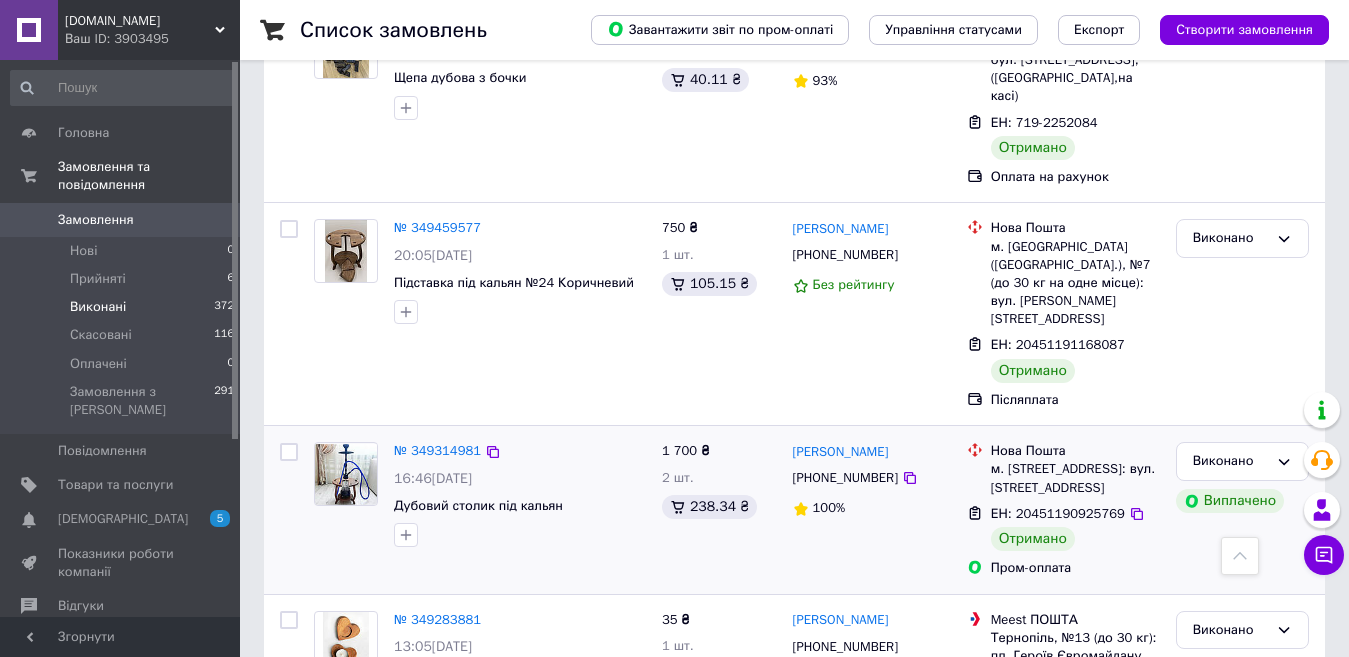 click on "№ 349314981" at bounding box center (520, 451) 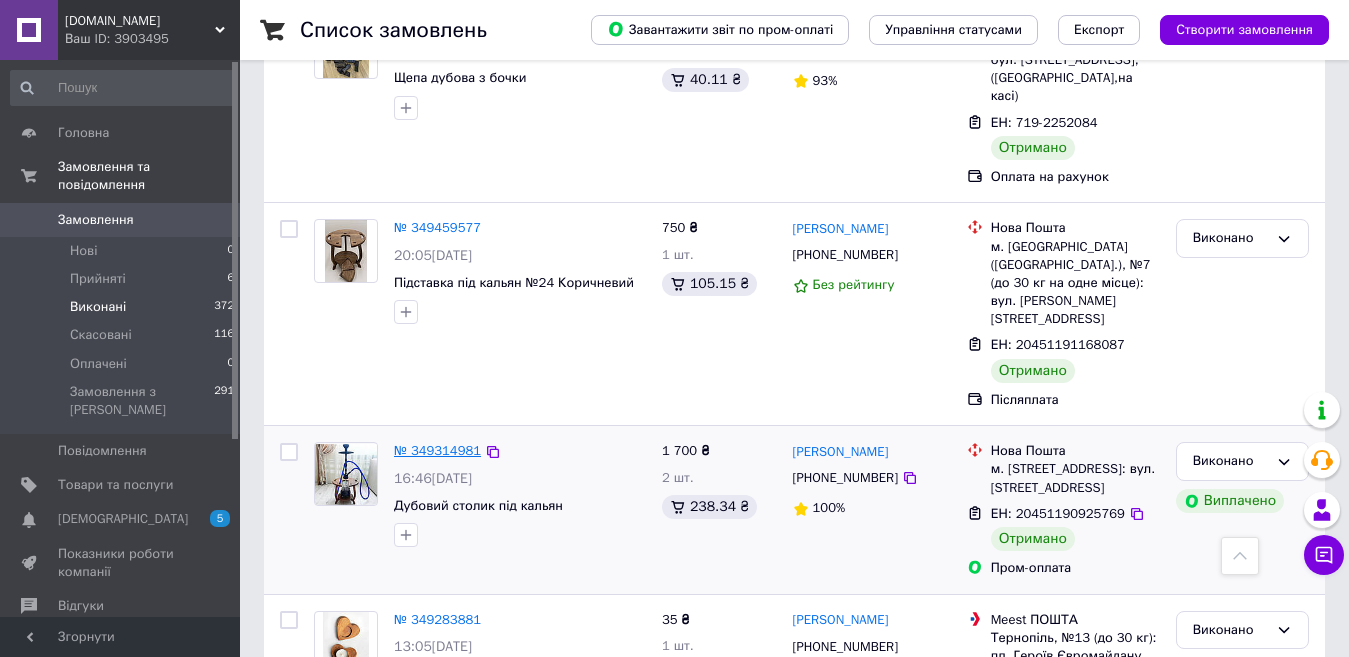 click on "№ 349314981" at bounding box center (437, 450) 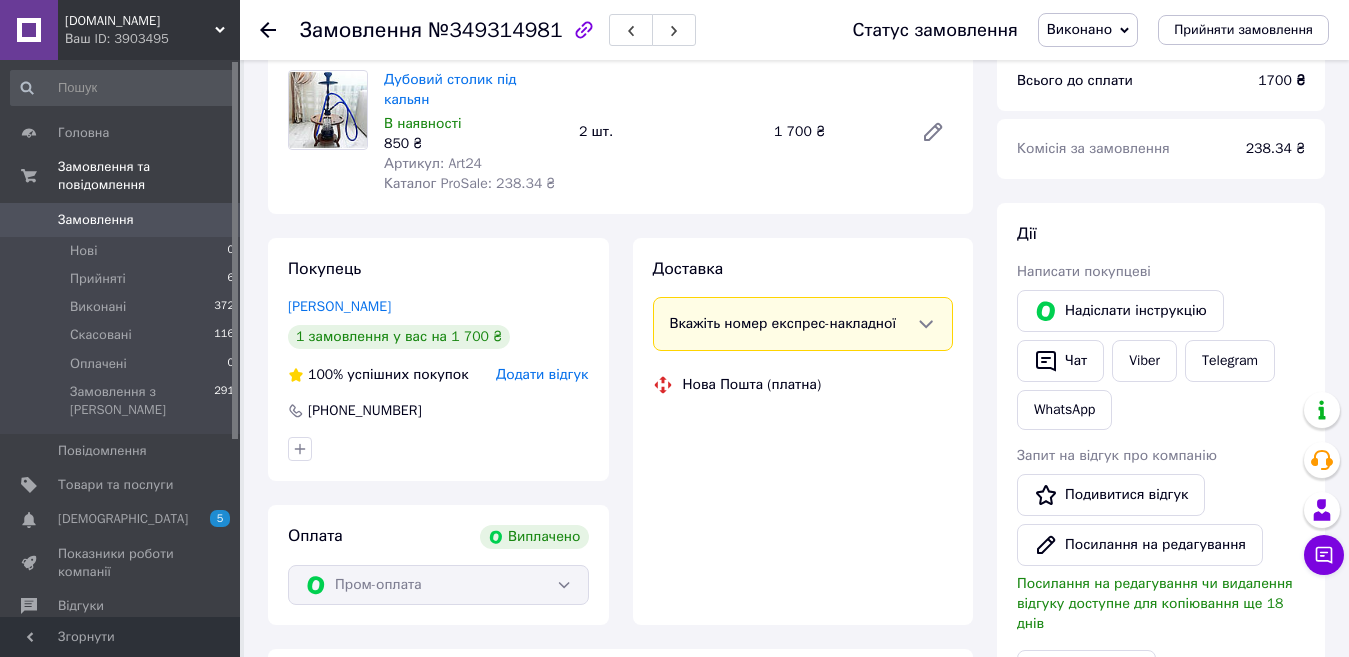 scroll, scrollTop: 920, scrollLeft: 0, axis: vertical 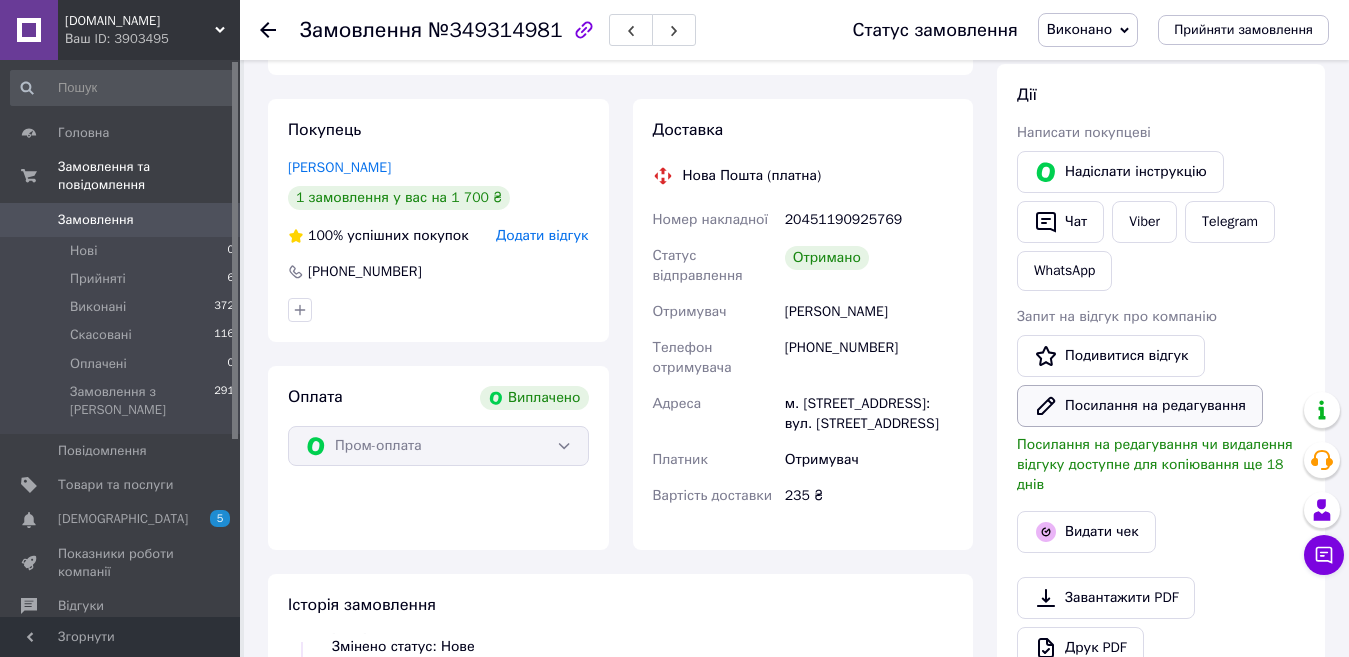 click on "Посилання на редагування" at bounding box center (1140, 406) 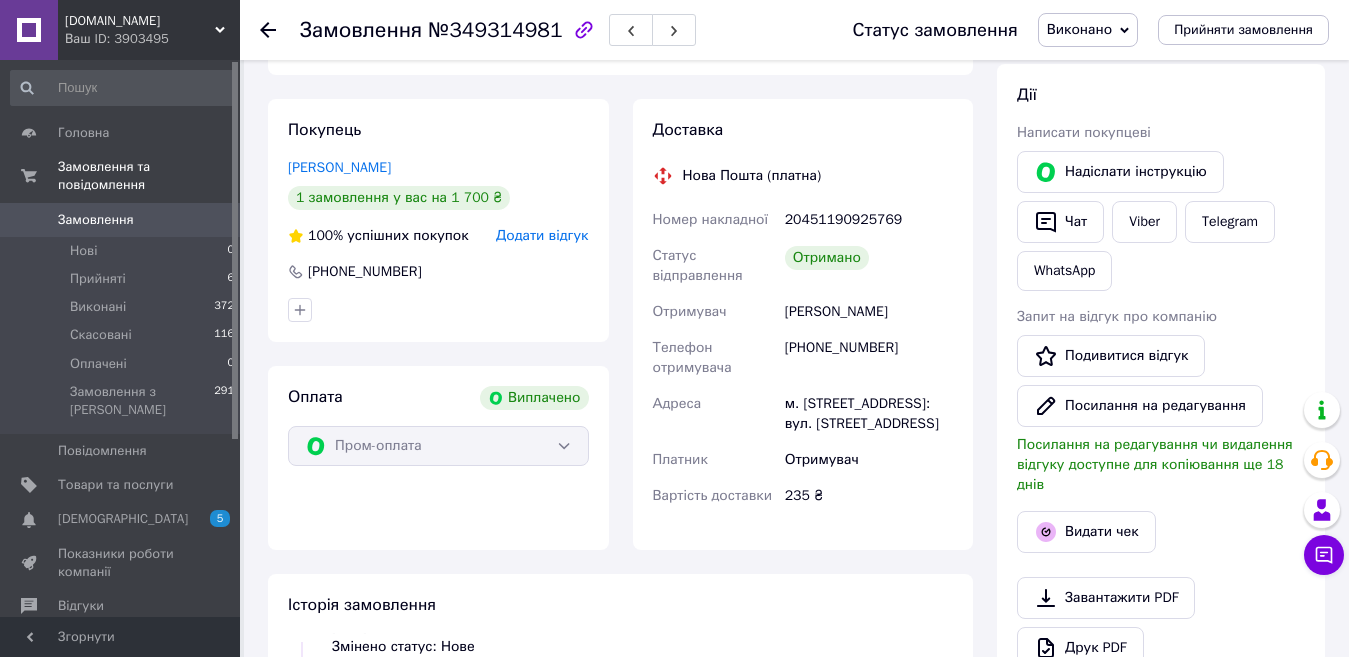 click 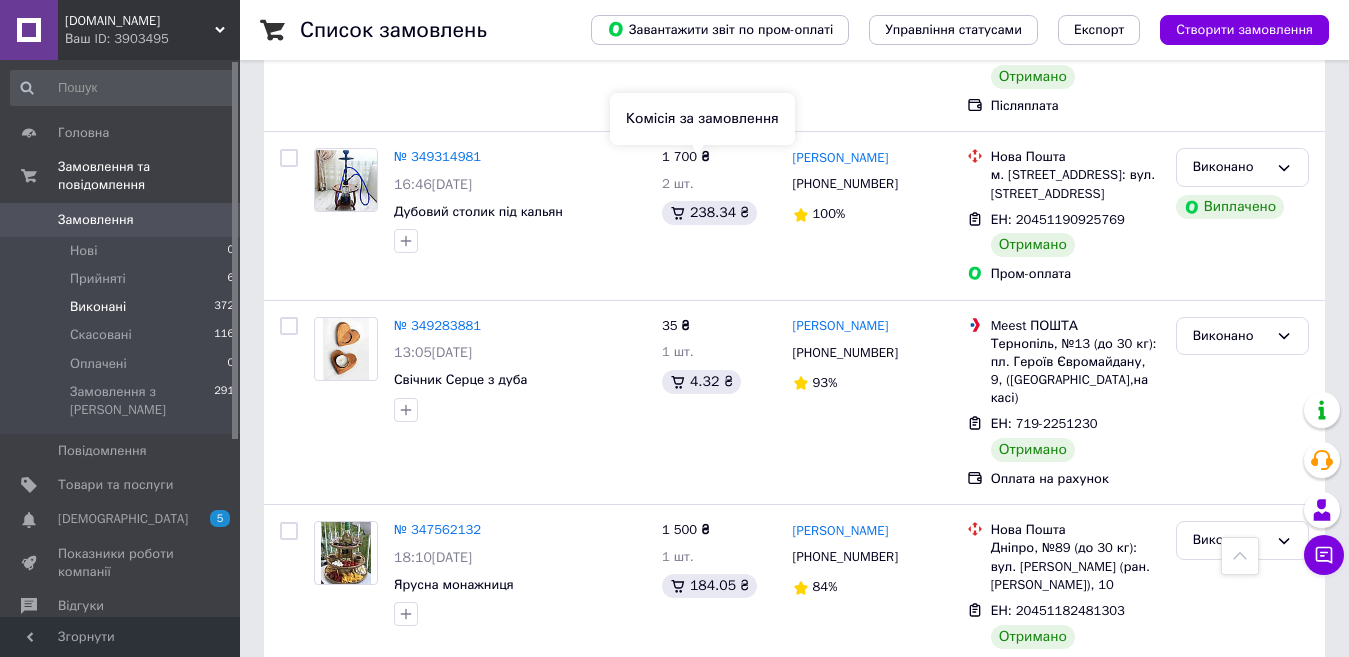 scroll, scrollTop: 2200, scrollLeft: 0, axis: vertical 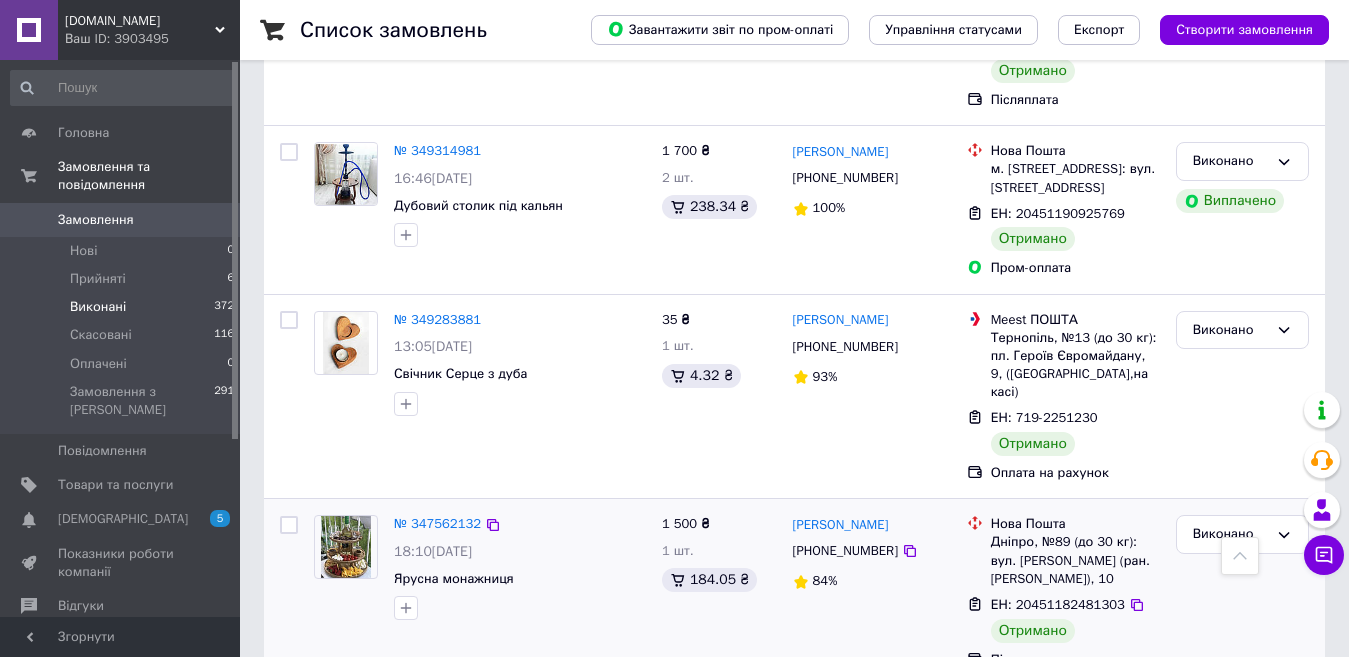 click on "[PHONE_NUMBER]" at bounding box center [872, 551] 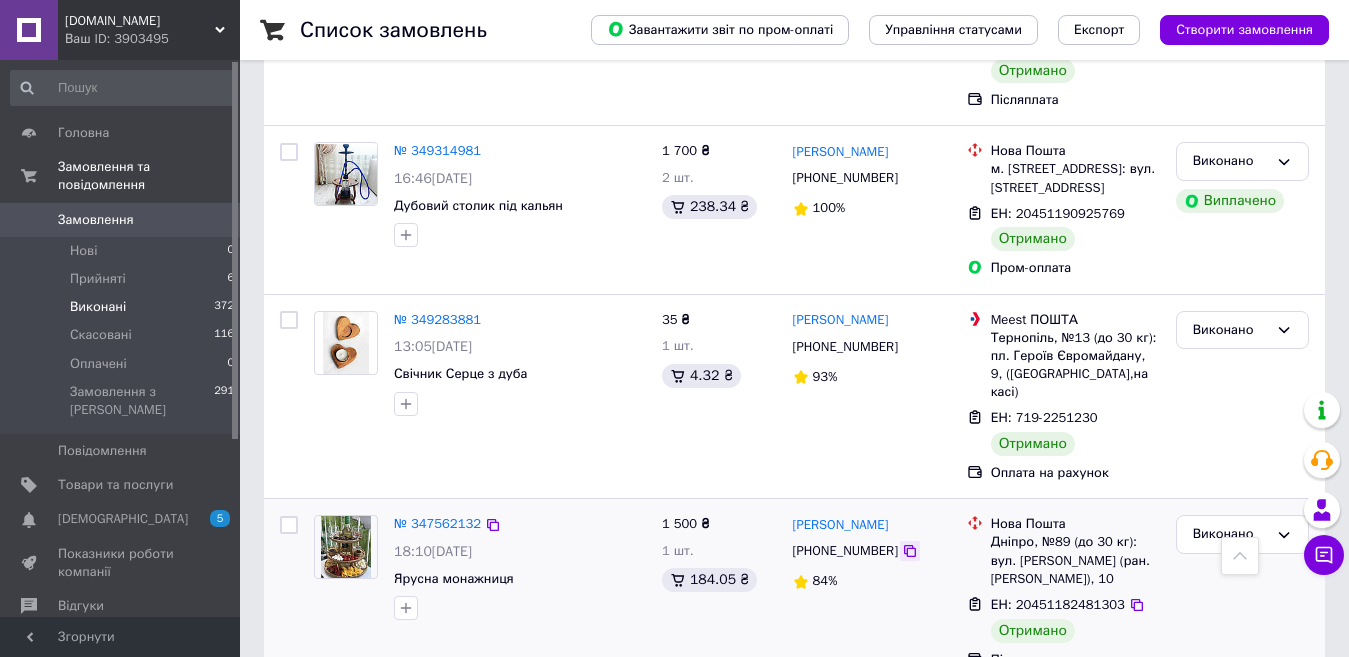 click 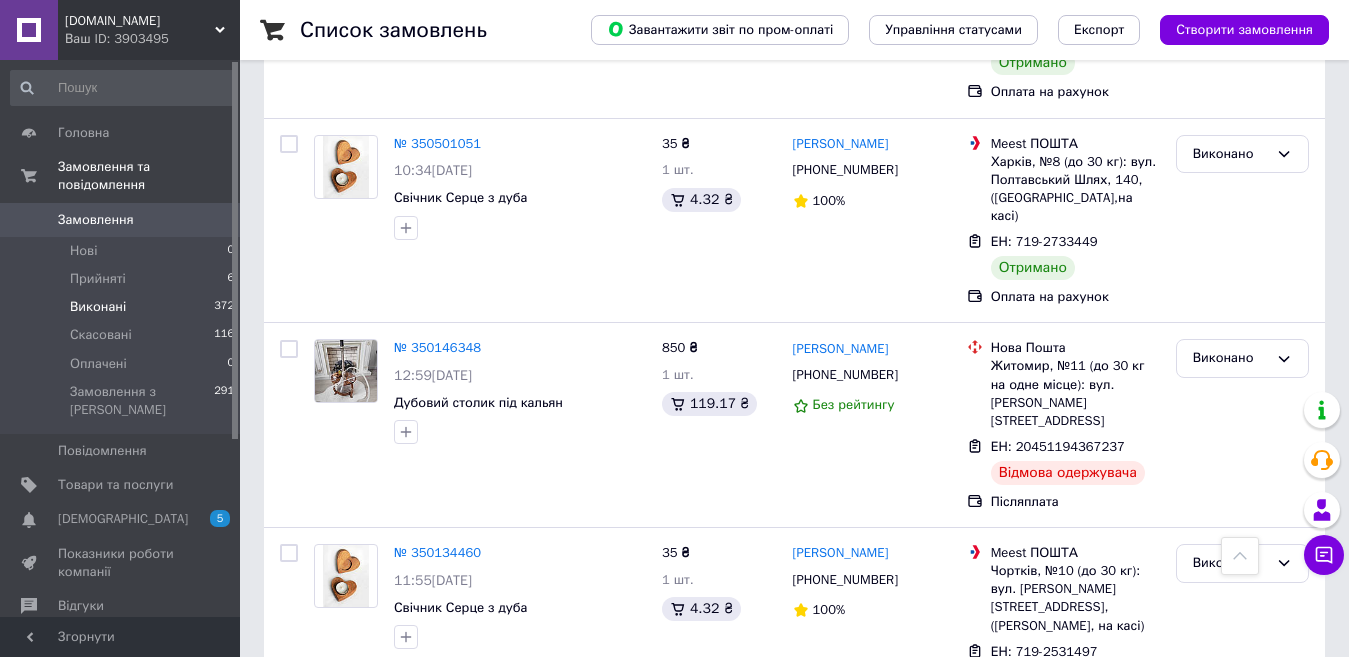 scroll, scrollTop: 1100, scrollLeft: 0, axis: vertical 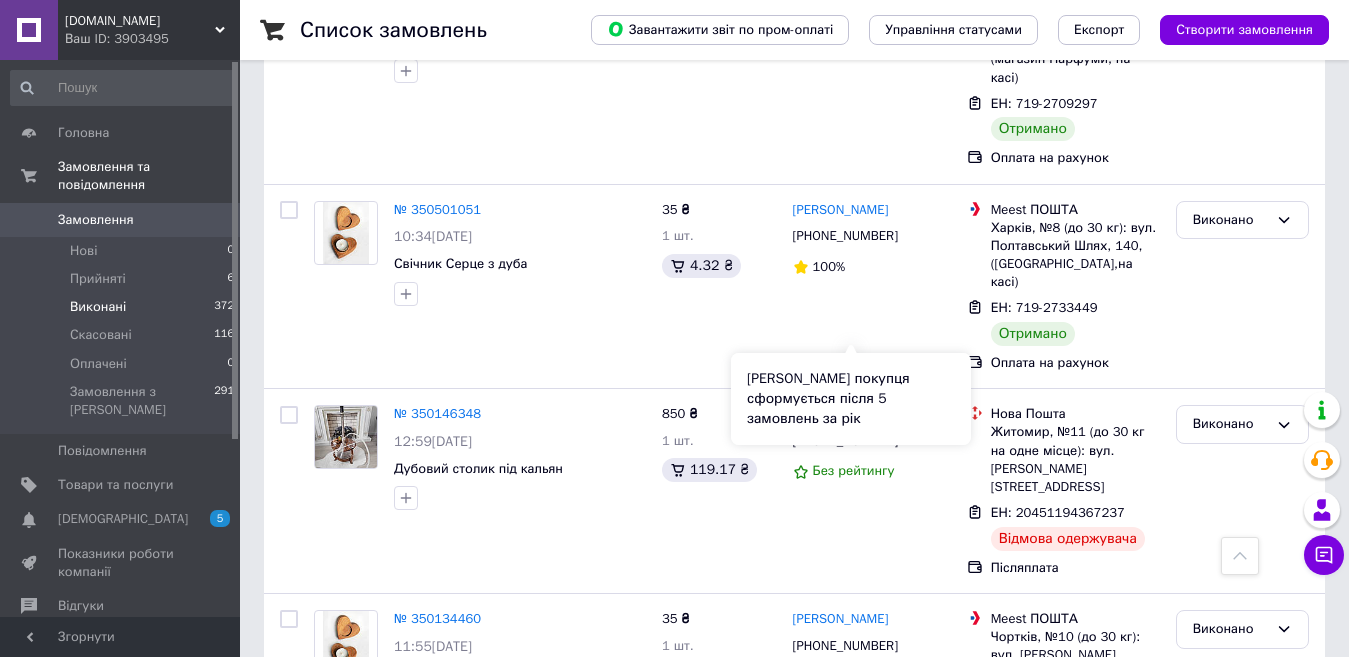 click on "[PERSON_NAME] покупця сформується після 5 замовлень за рік" at bounding box center (851, 399) 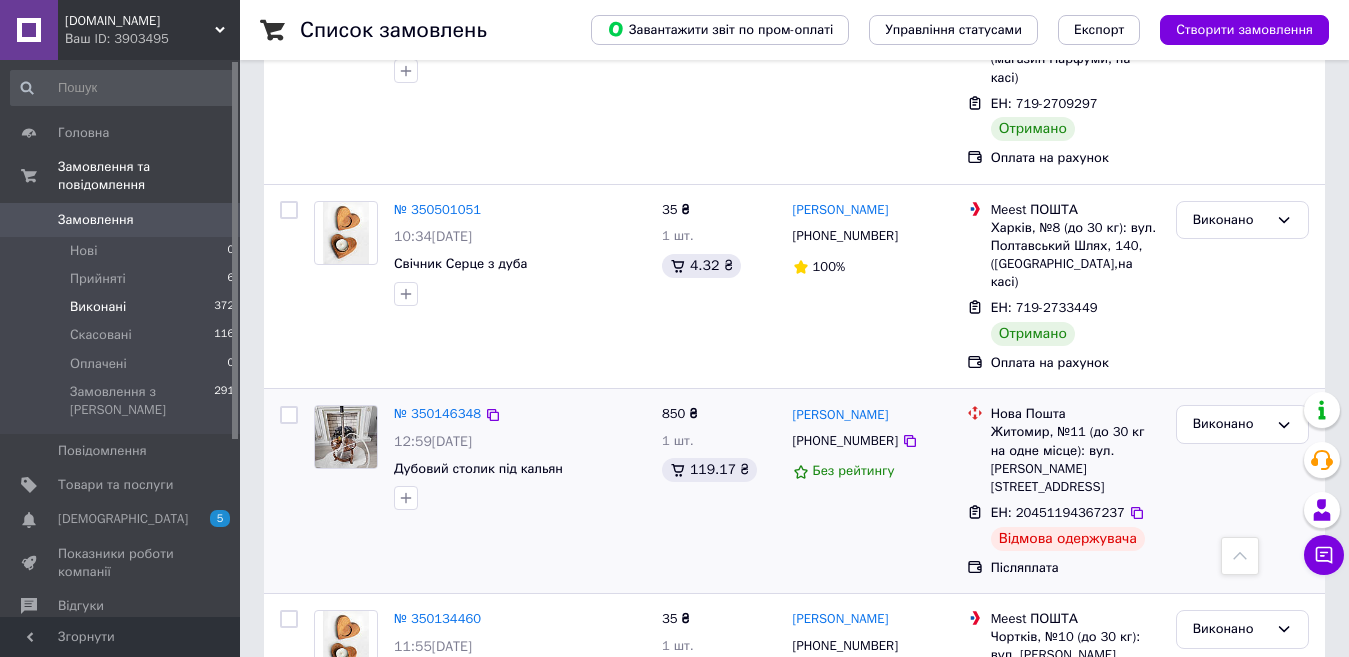 click on "[PERSON_NAME]" at bounding box center (872, 414) 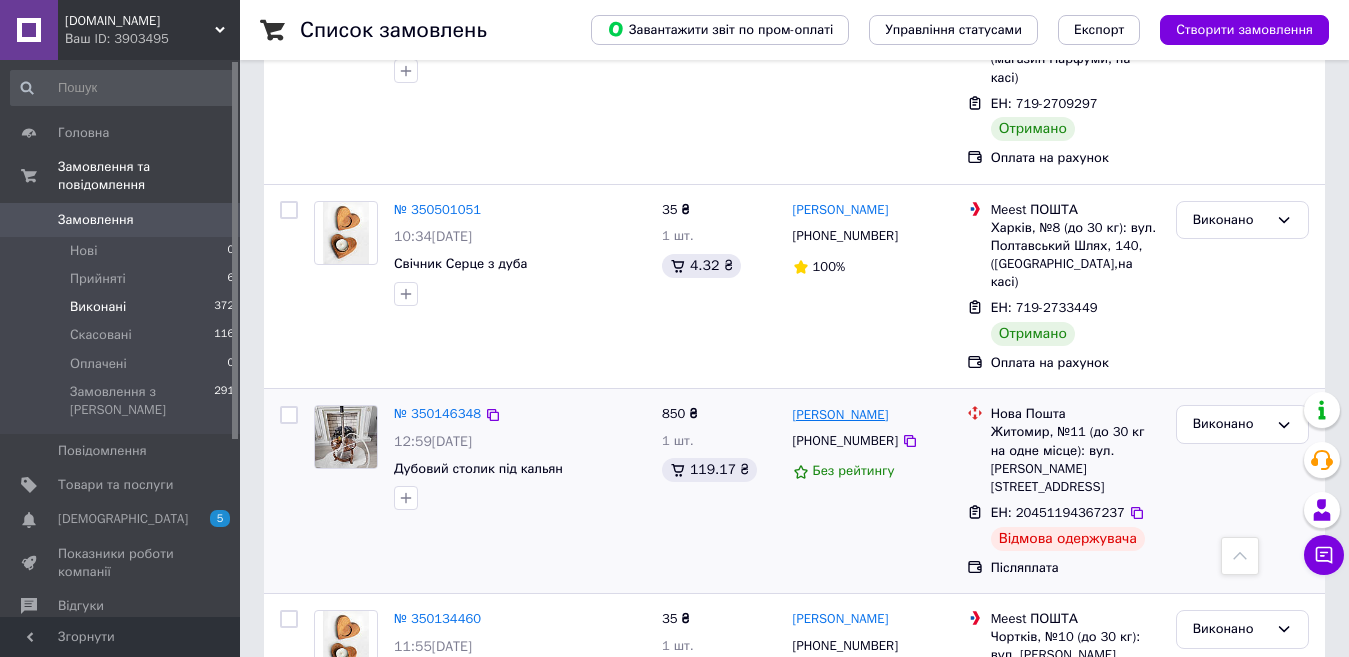 click on "[PERSON_NAME]" at bounding box center [841, 415] 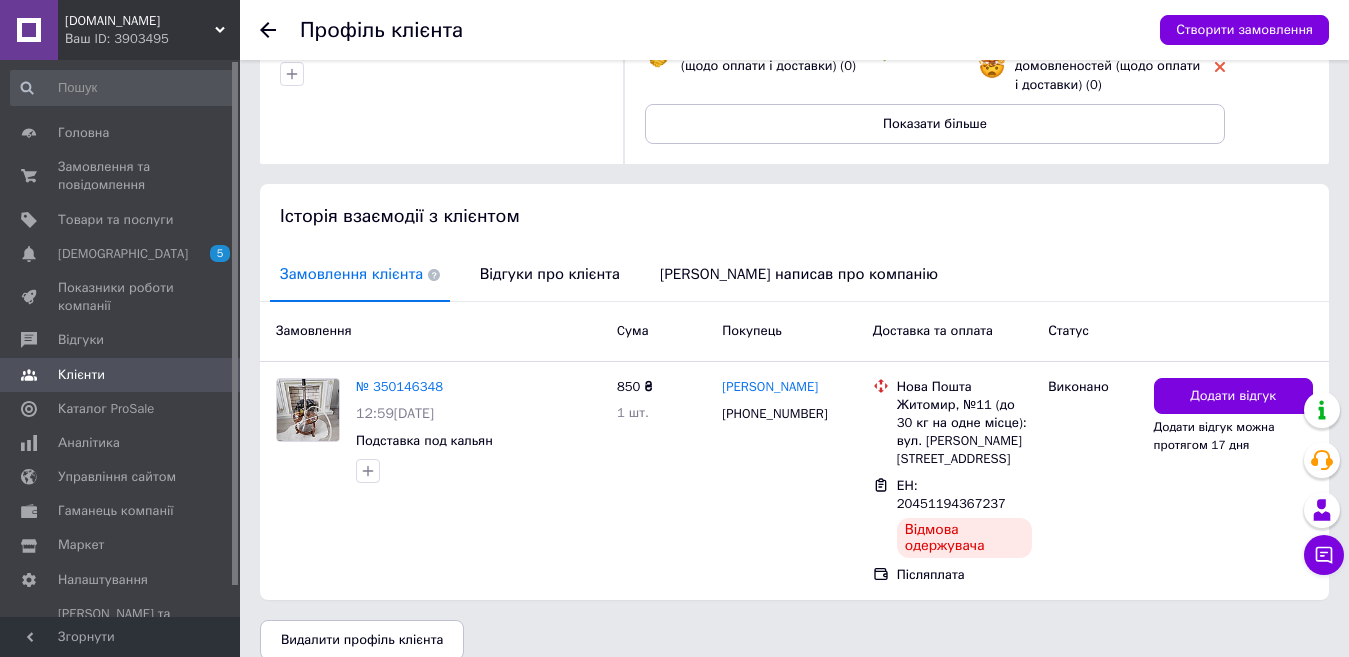 scroll, scrollTop: 276, scrollLeft: 0, axis: vertical 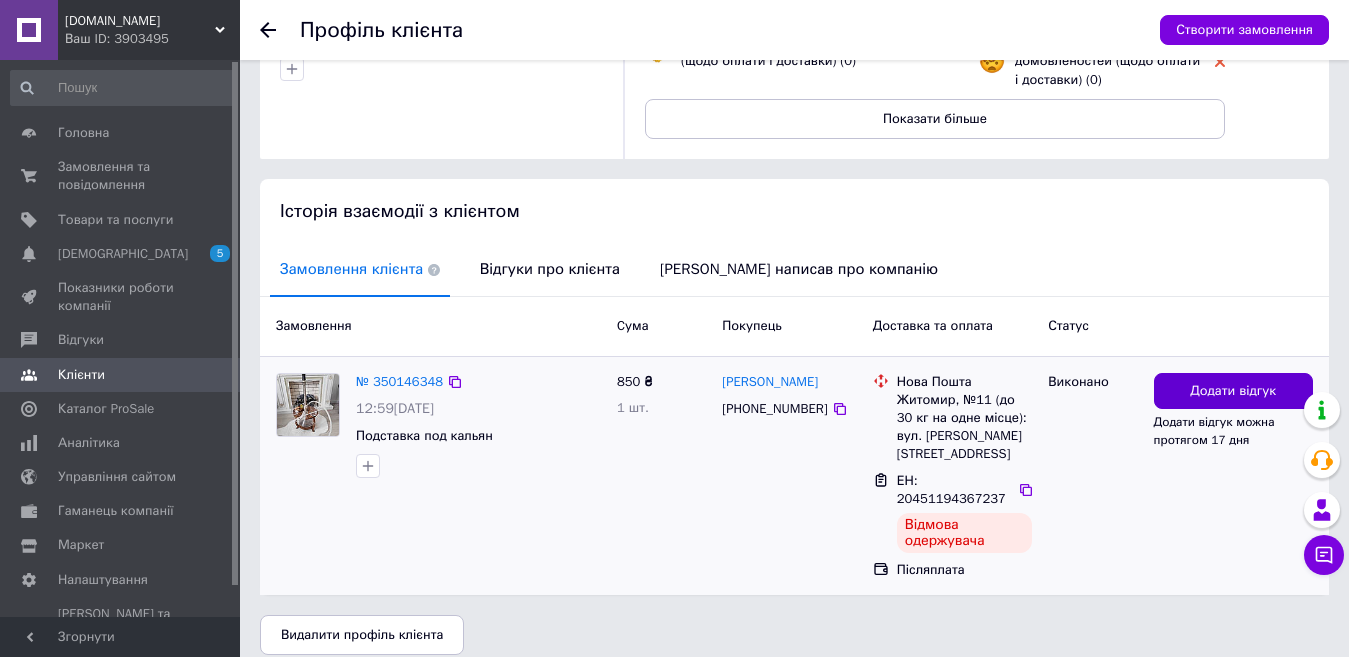 click on "Додати відгук" at bounding box center (1233, 391) 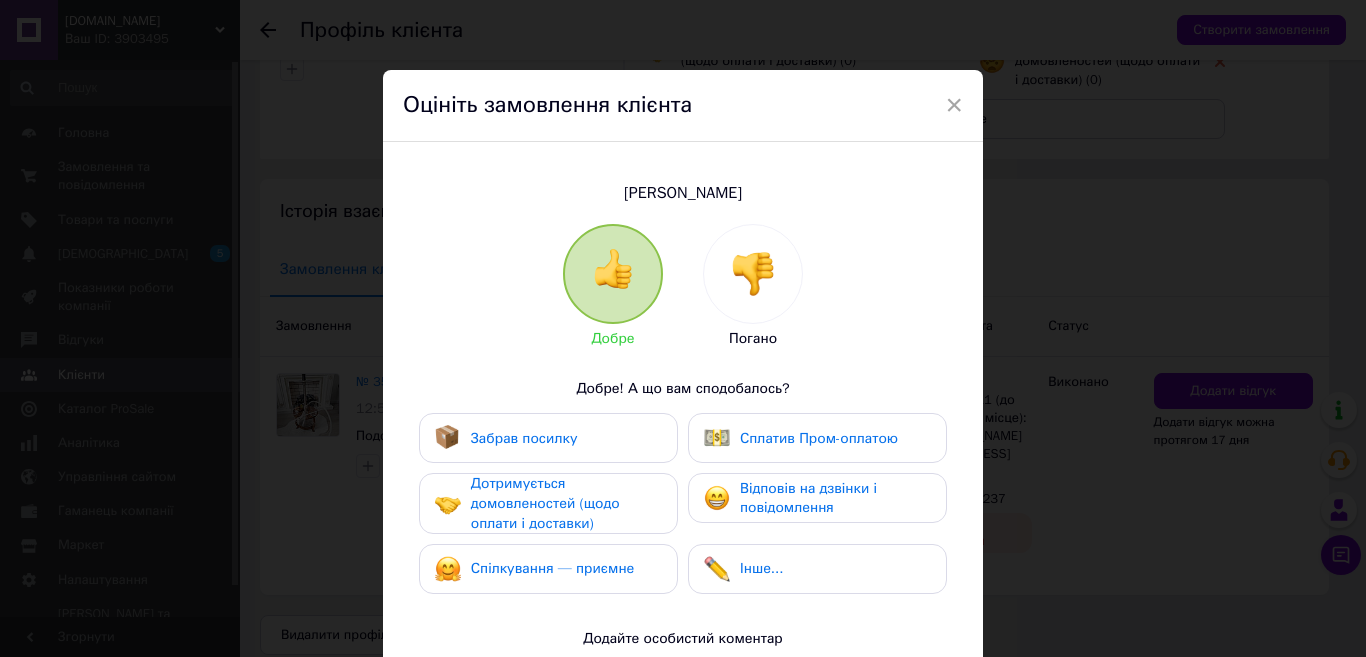 click on "Оцініть замовлення клієнта" at bounding box center [683, 106] 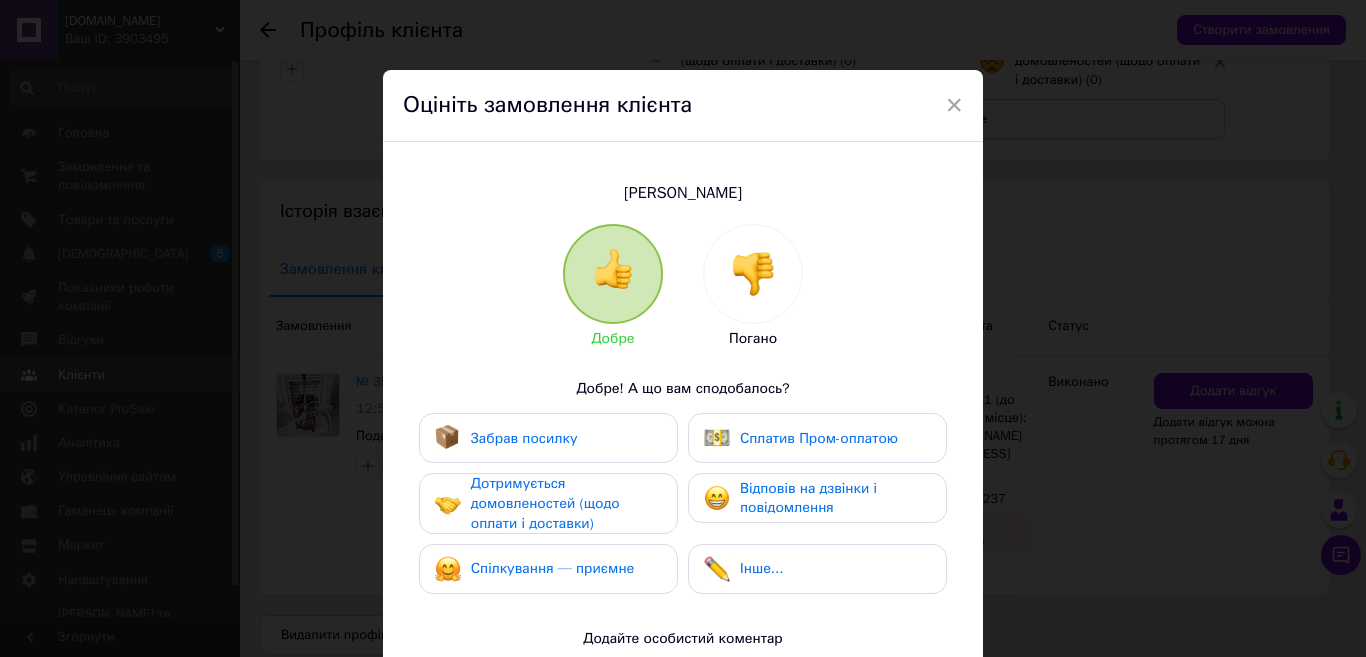 click on "×" at bounding box center (954, 105) 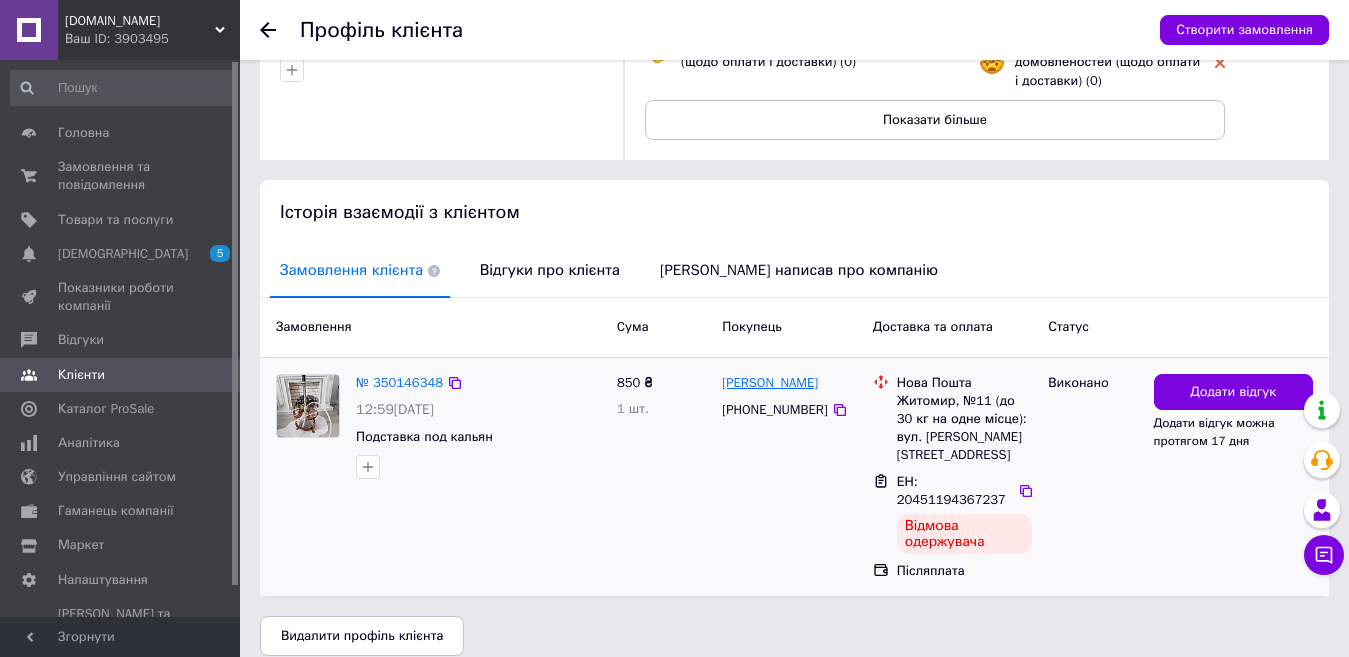 scroll, scrollTop: 0, scrollLeft: 0, axis: both 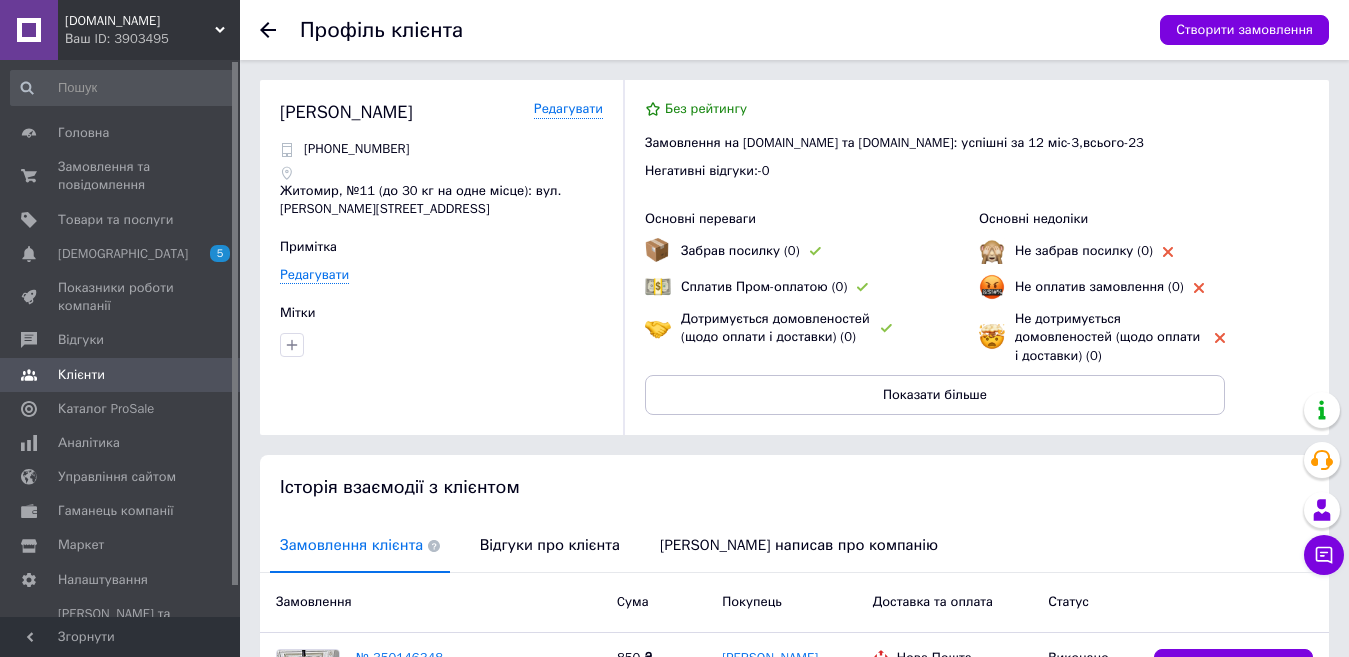 click on "Профіль клієнта Створити замовлення" at bounding box center [794, 30] 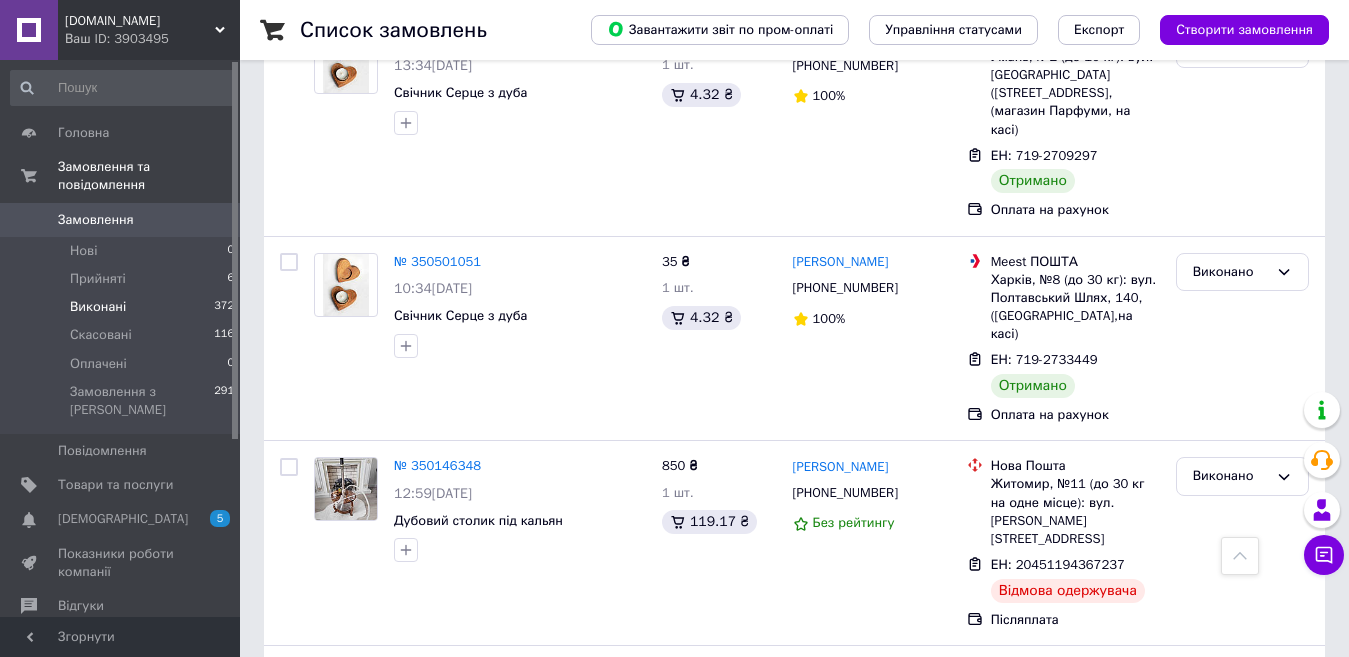 scroll, scrollTop: 1100, scrollLeft: 0, axis: vertical 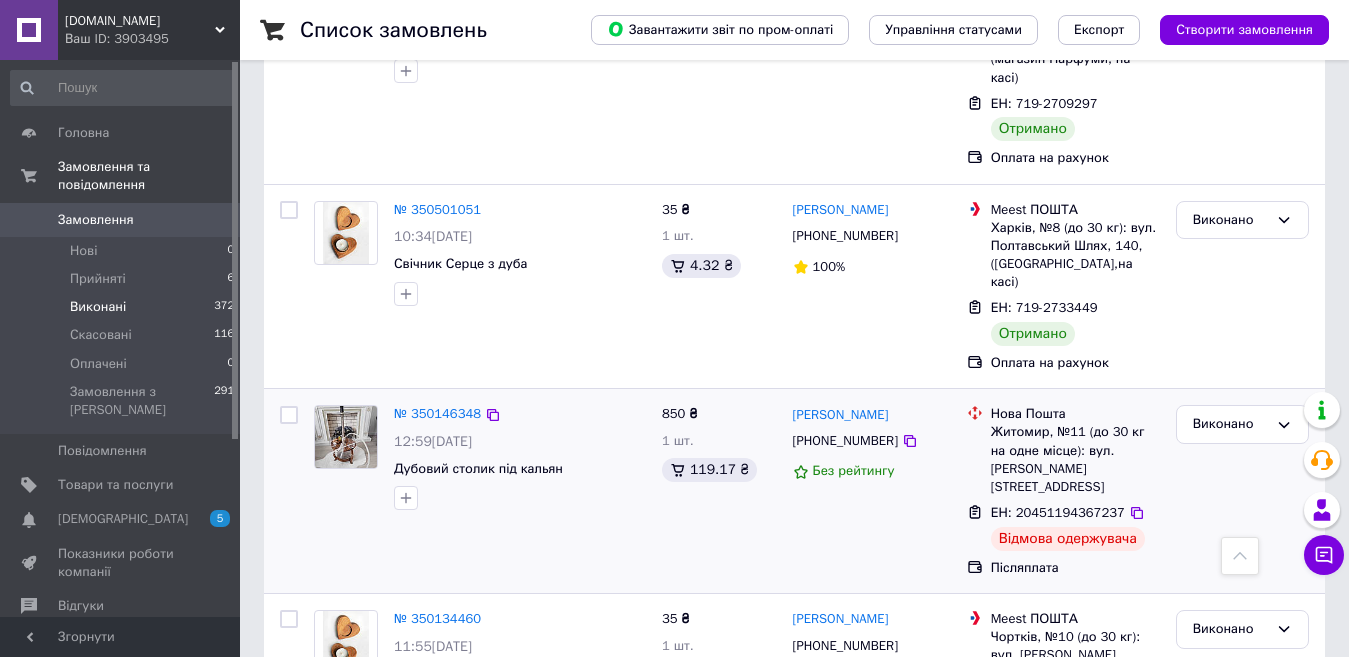 click on "12:59[DATE]" at bounding box center [520, 442] 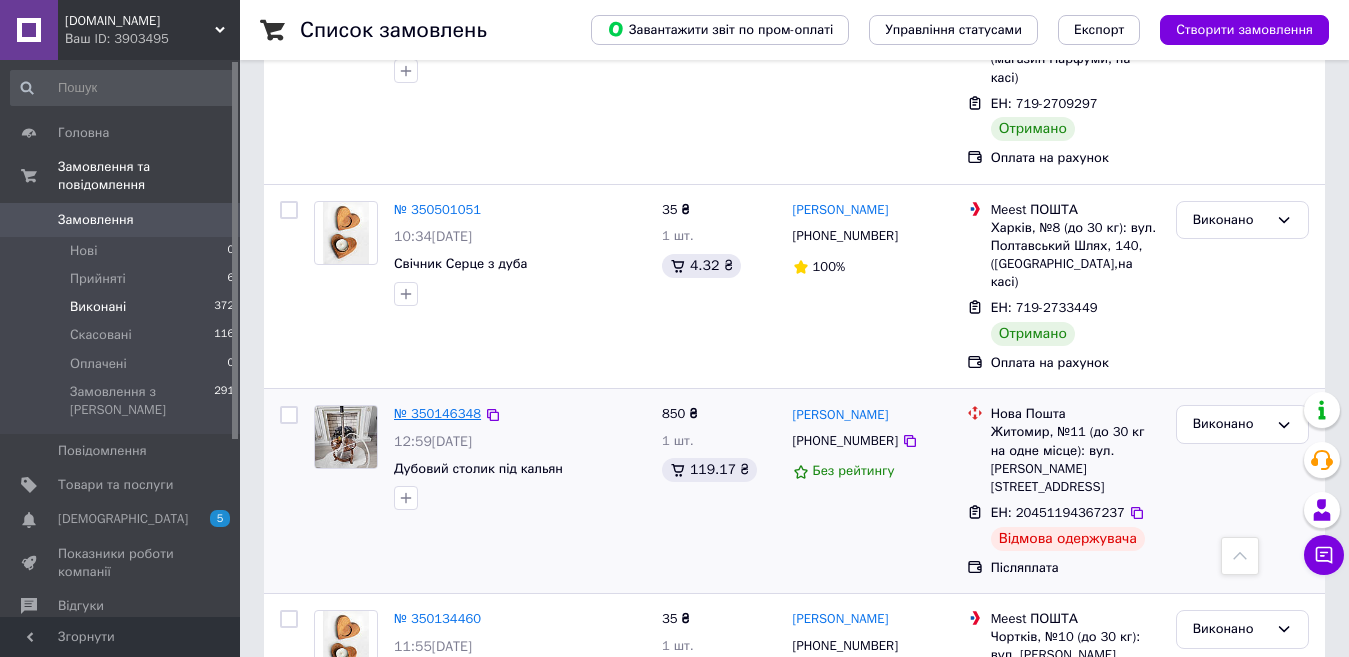 click on "№ 350146348" at bounding box center [437, 413] 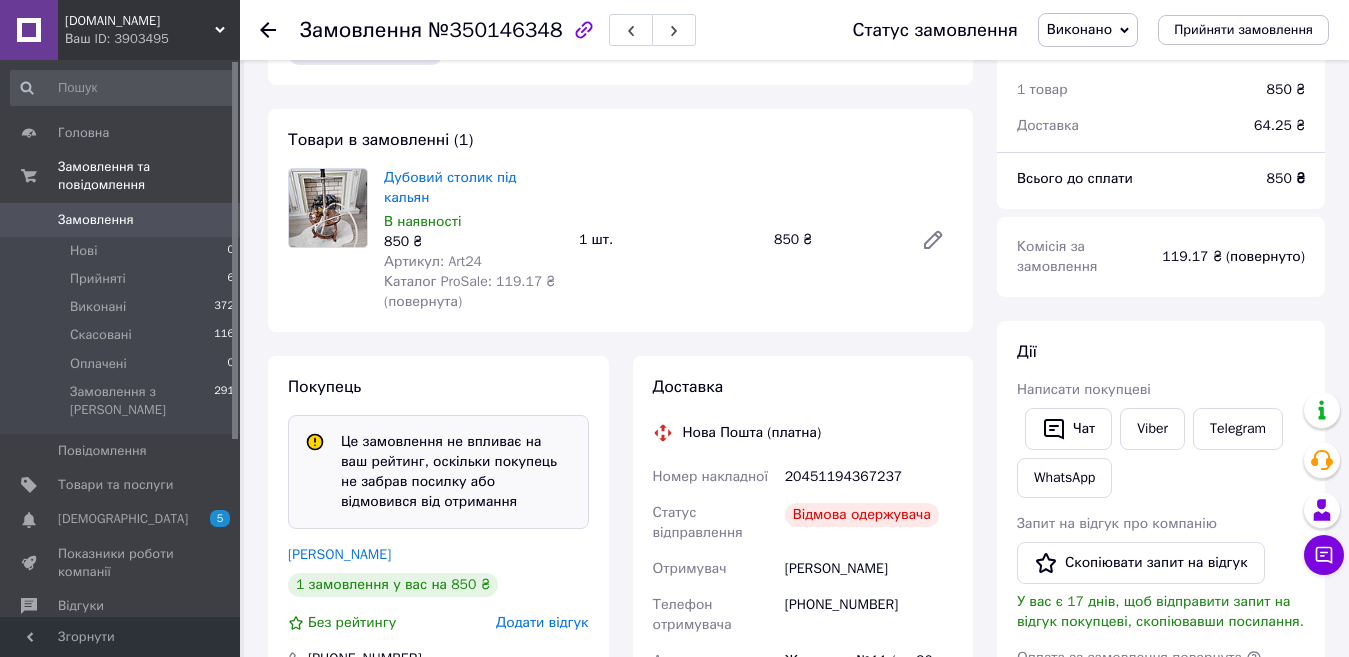 scroll, scrollTop: 300, scrollLeft: 0, axis: vertical 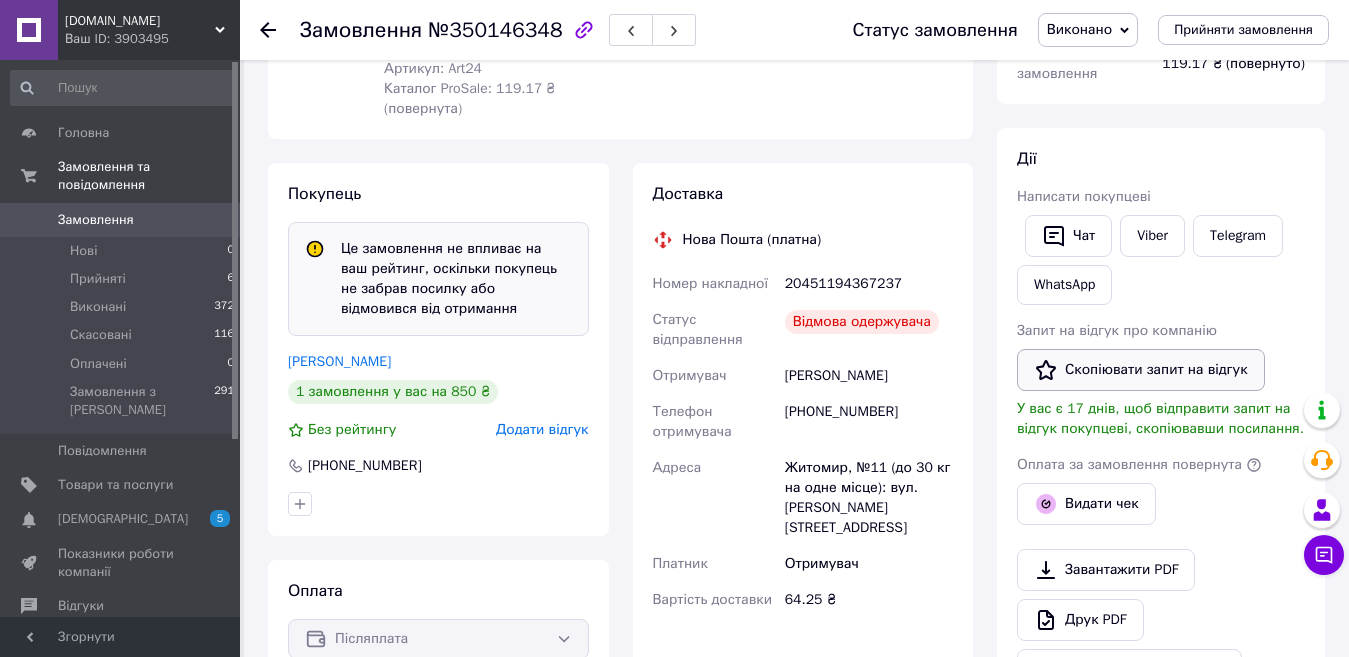 click on "Скопіювати запит на відгук" at bounding box center [1141, 370] 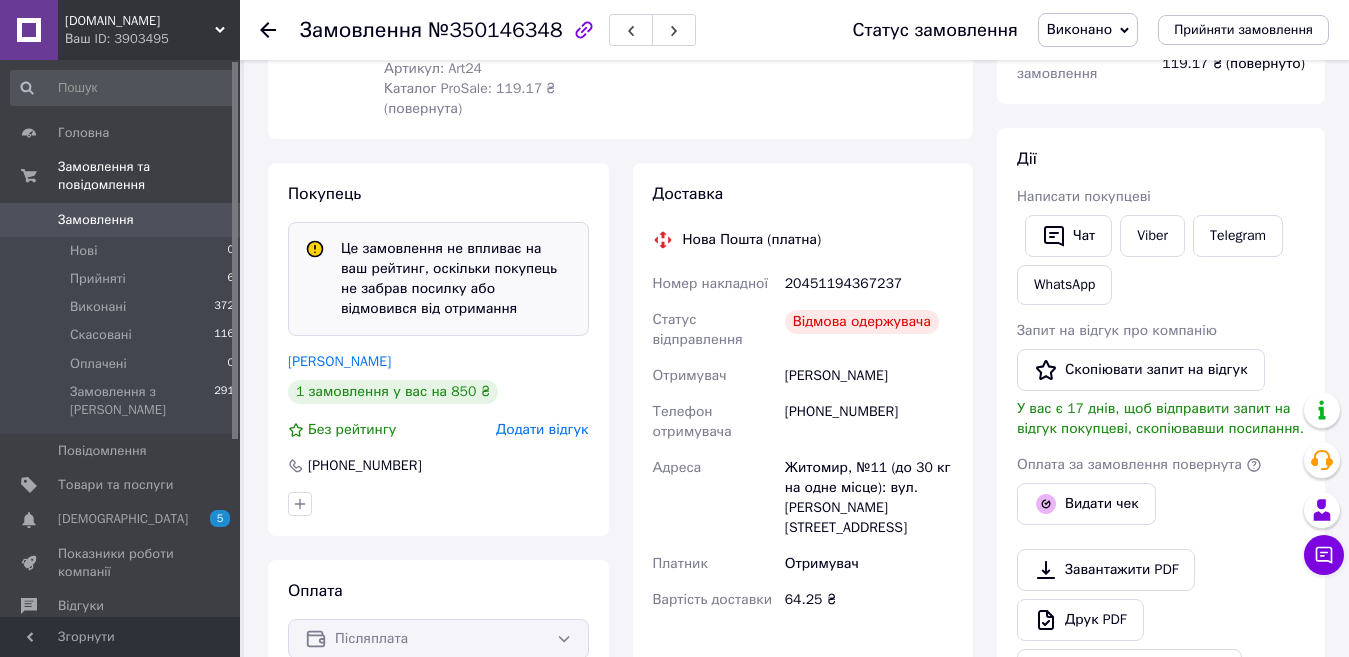 scroll, scrollTop: 500, scrollLeft: 0, axis: vertical 